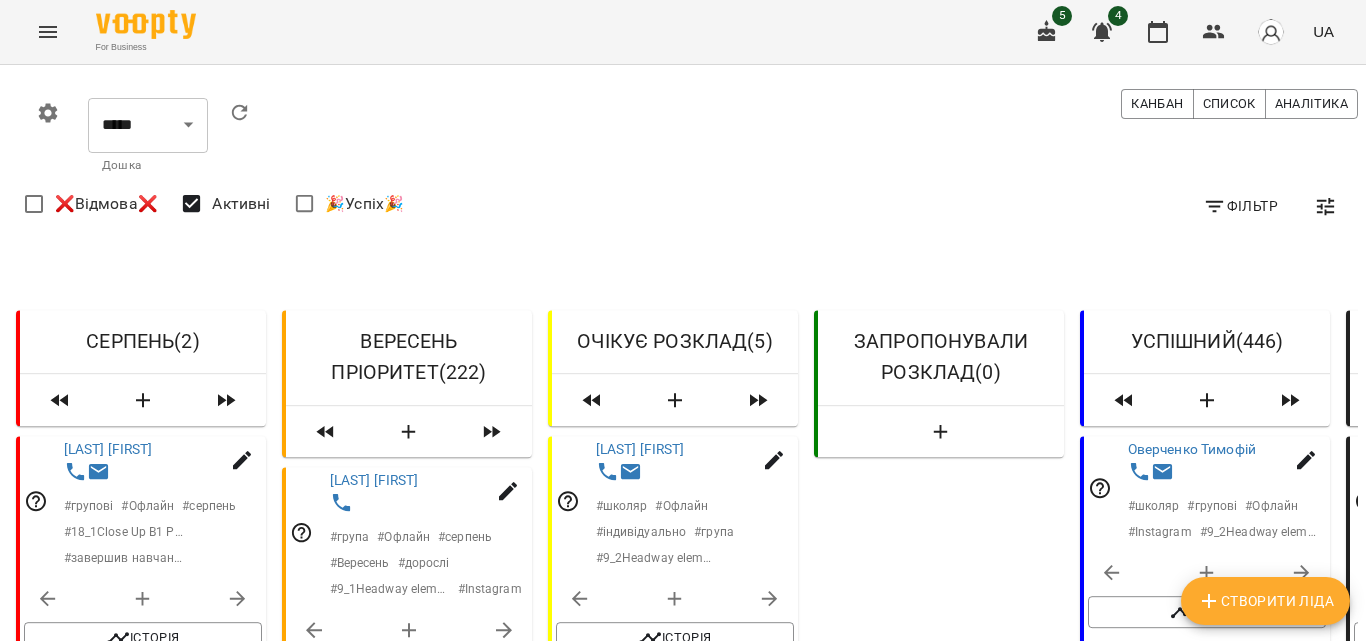 scroll, scrollTop: 0, scrollLeft: 0, axis: both 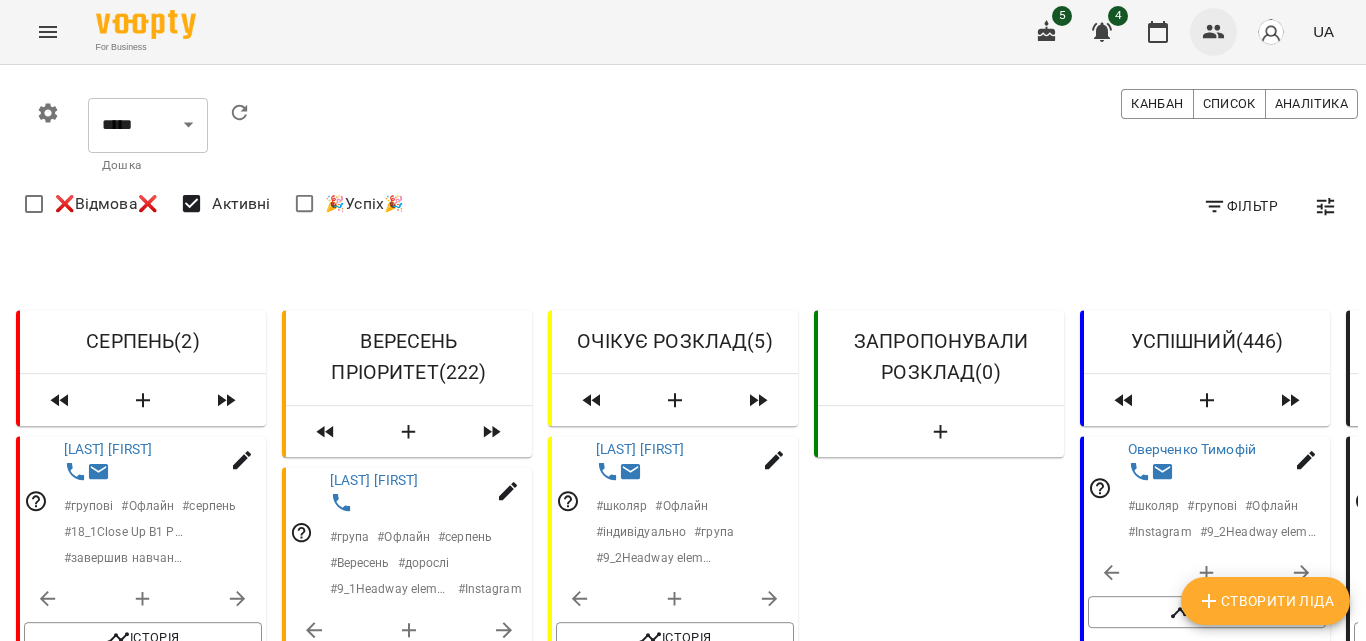 click 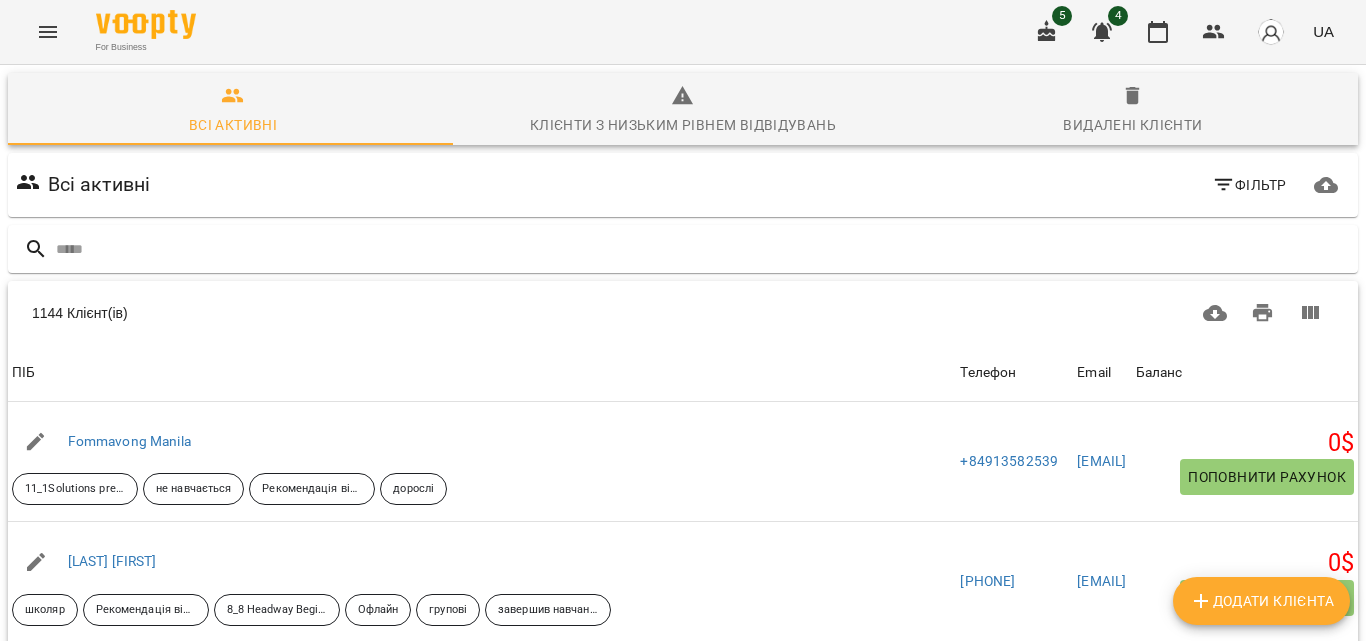 click 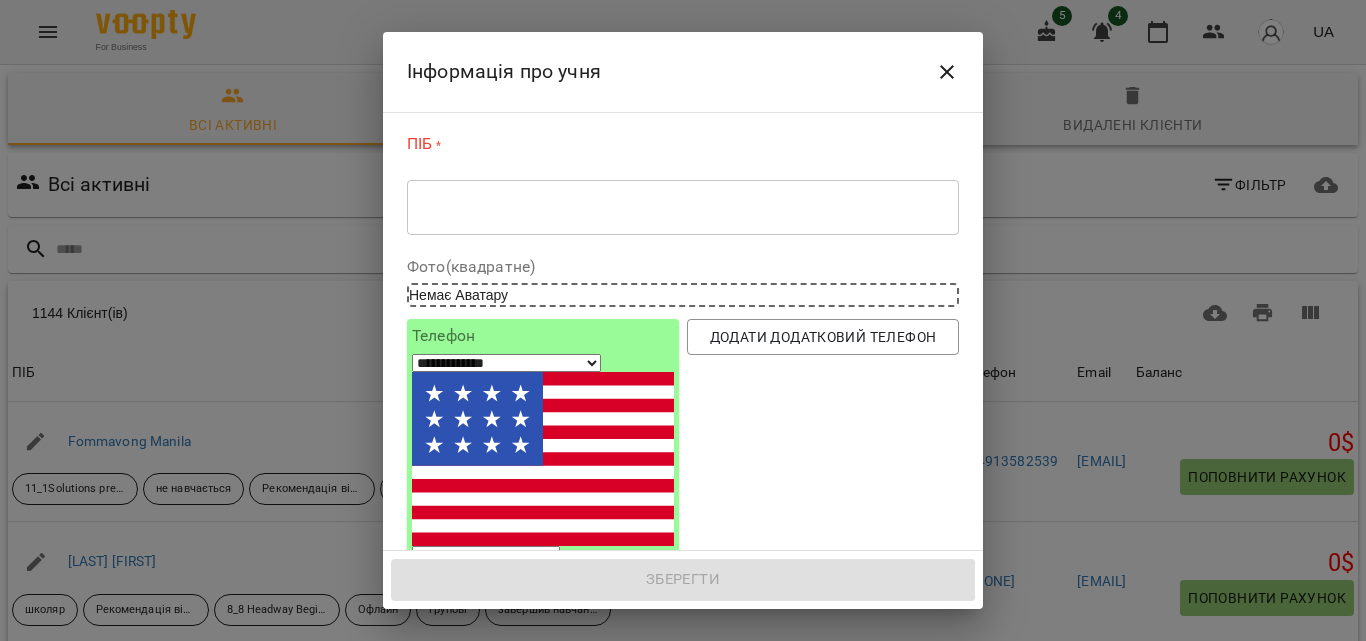 click on "* ​" at bounding box center [683, 207] 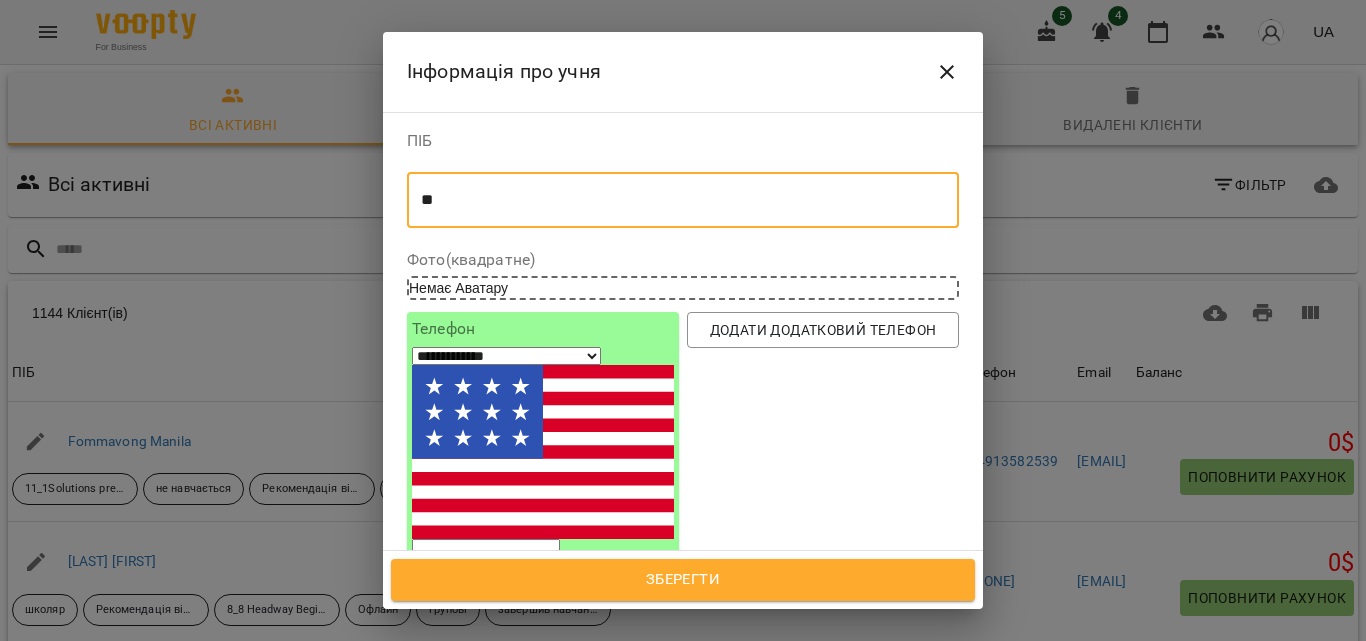 type on "*" 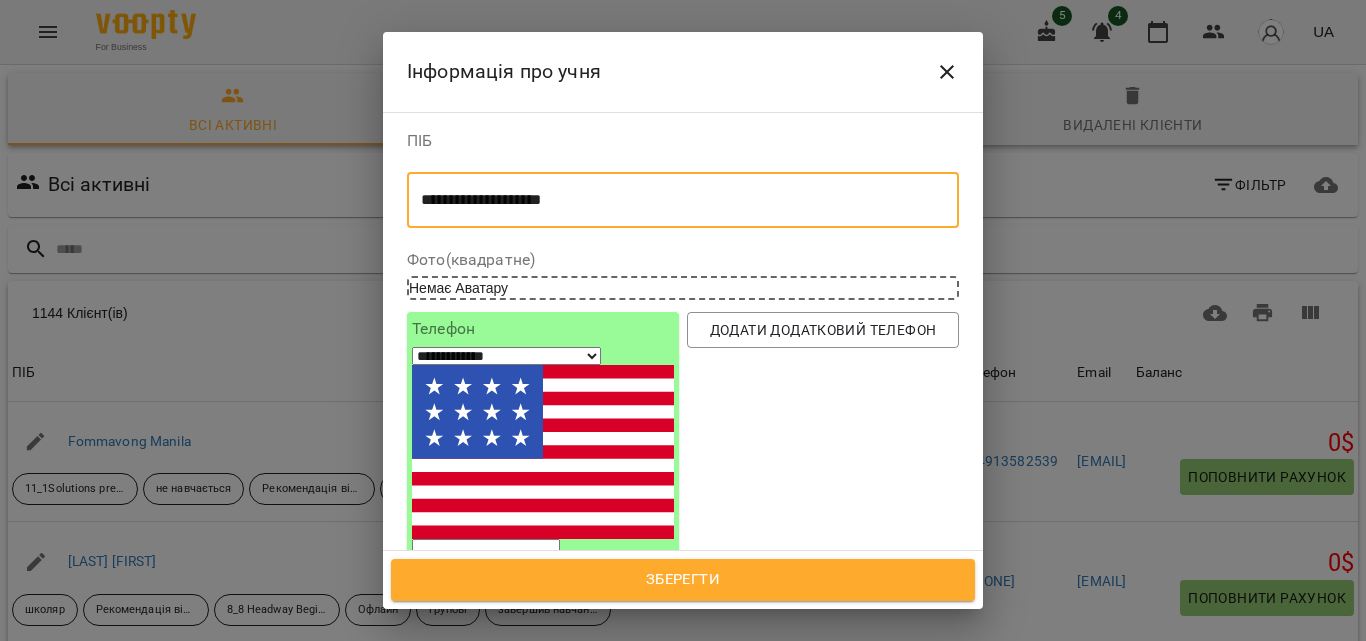 type on "**********" 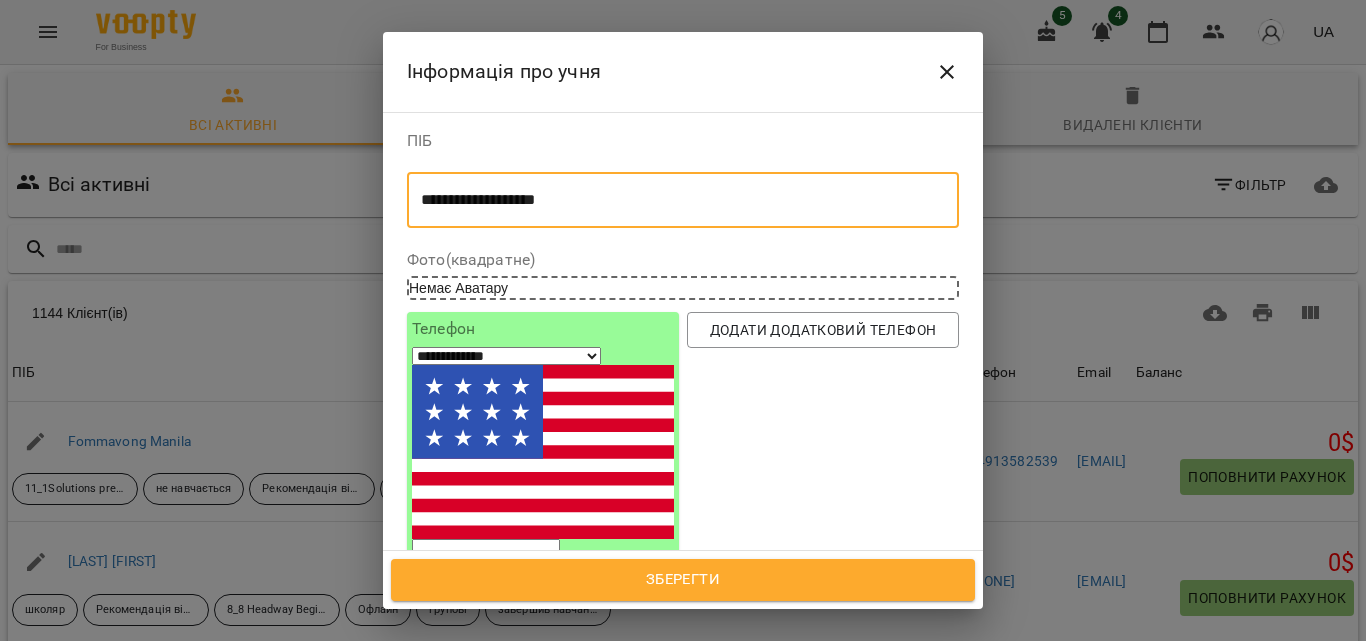 click at bounding box center [486, 552] 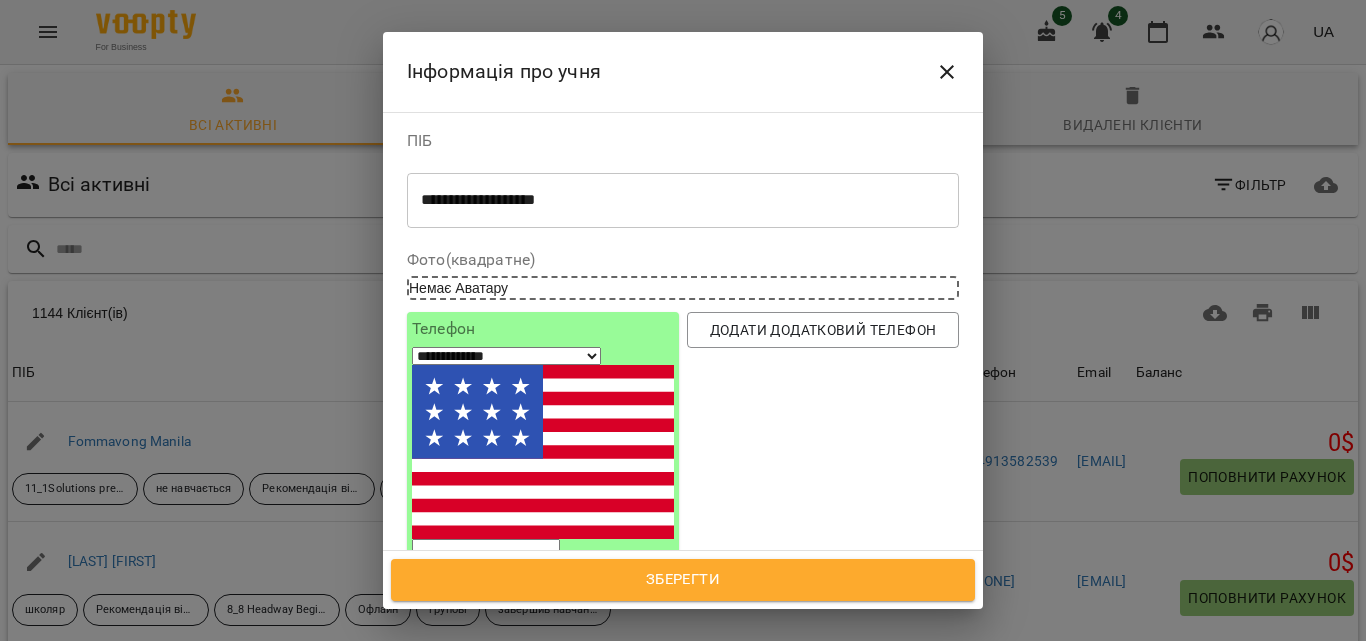 type on "*" 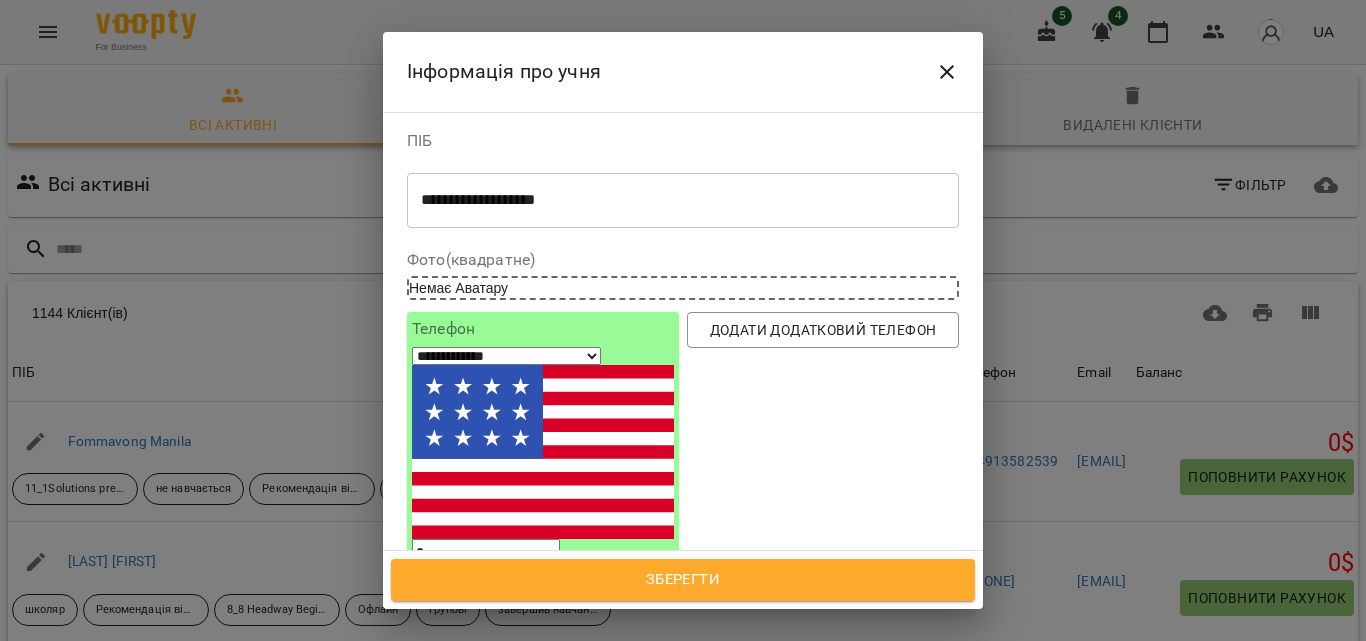 select on "**" 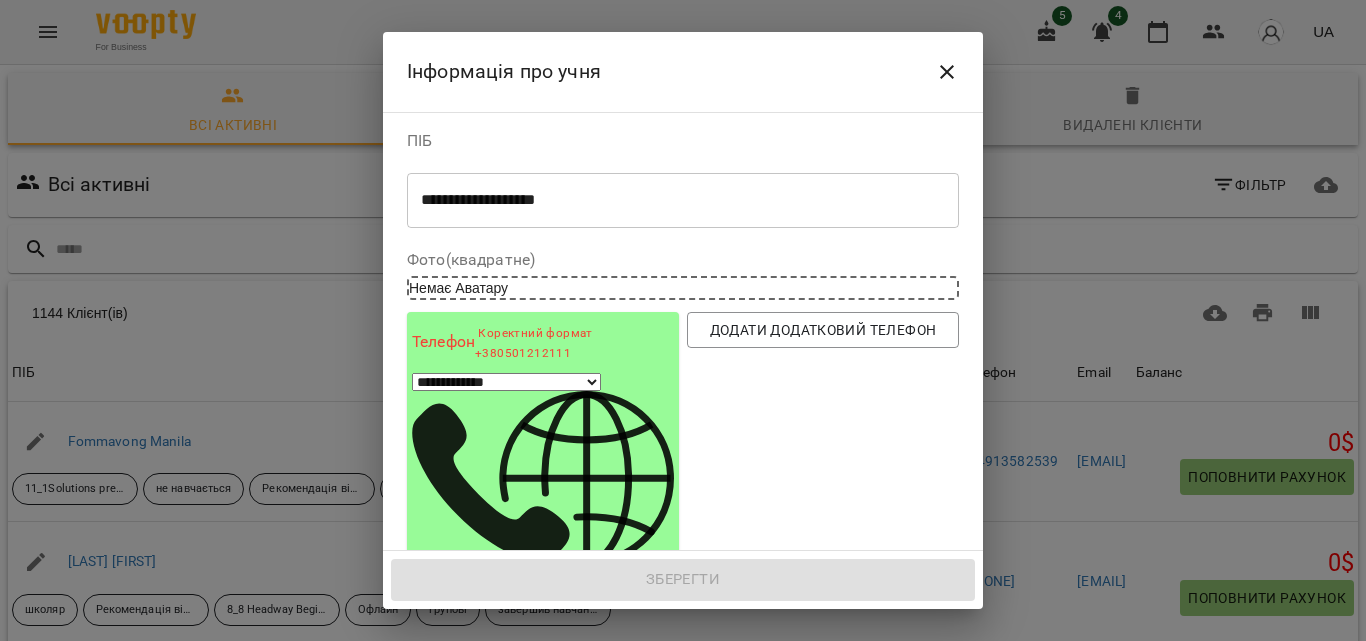 type on "***" 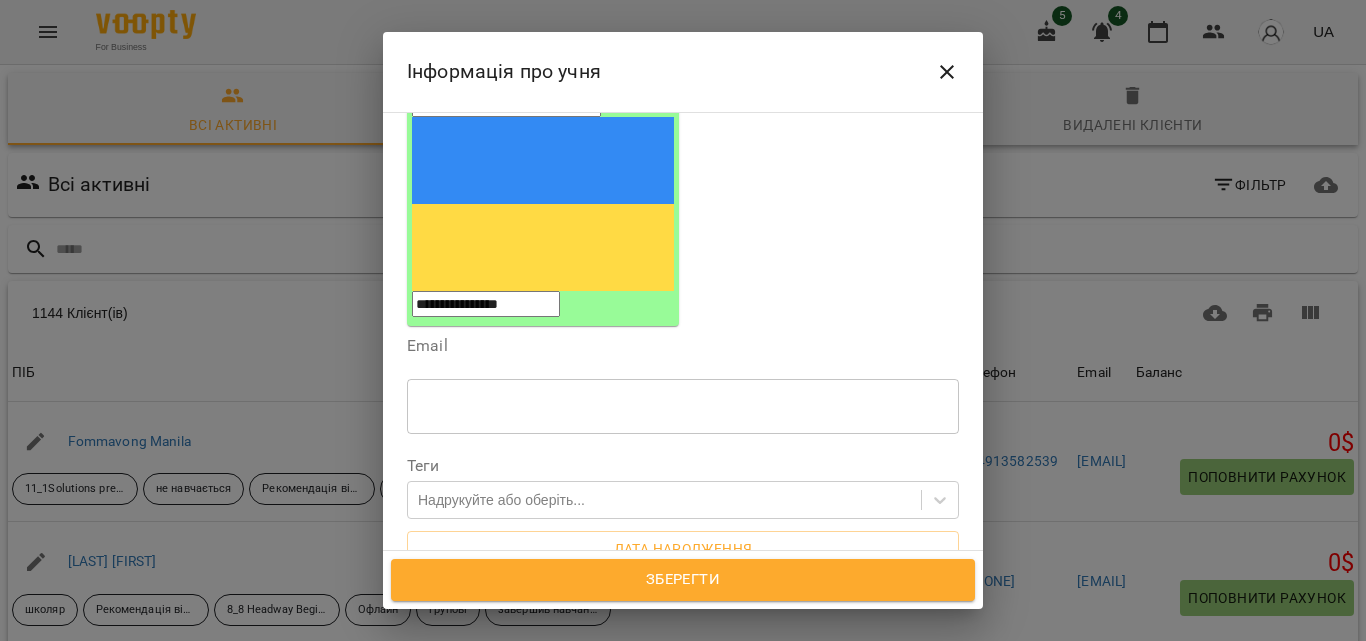 scroll, scrollTop: 249, scrollLeft: 0, axis: vertical 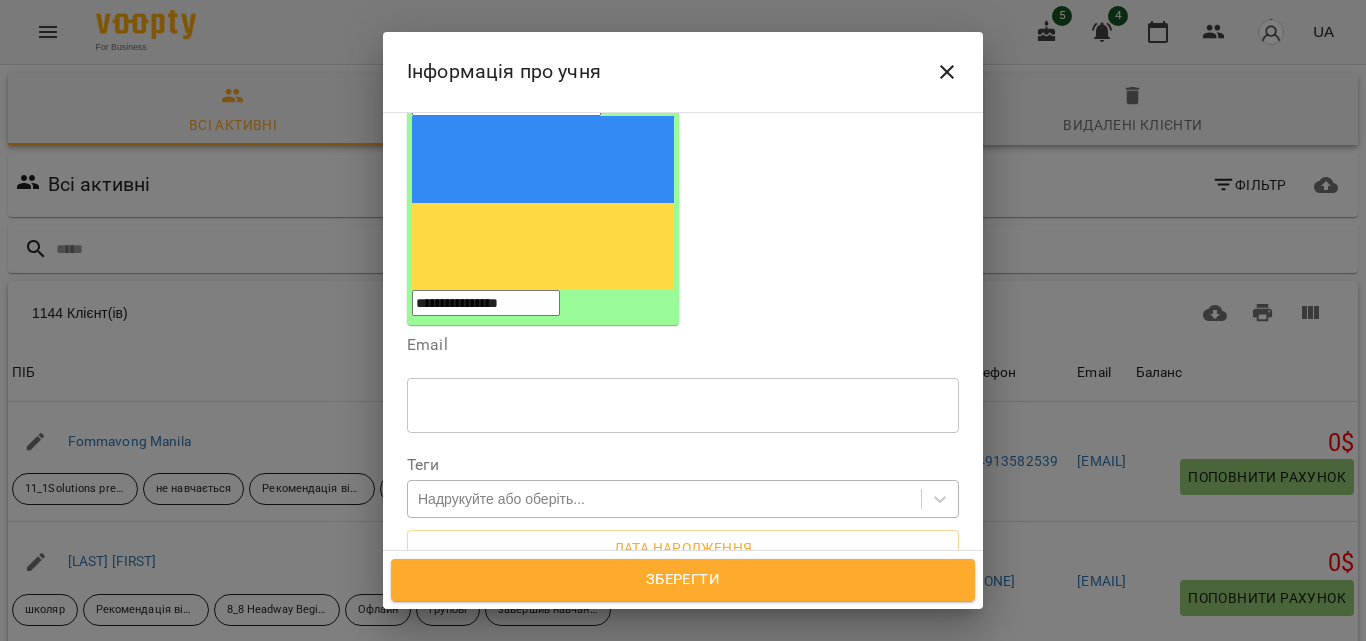 type on "**********" 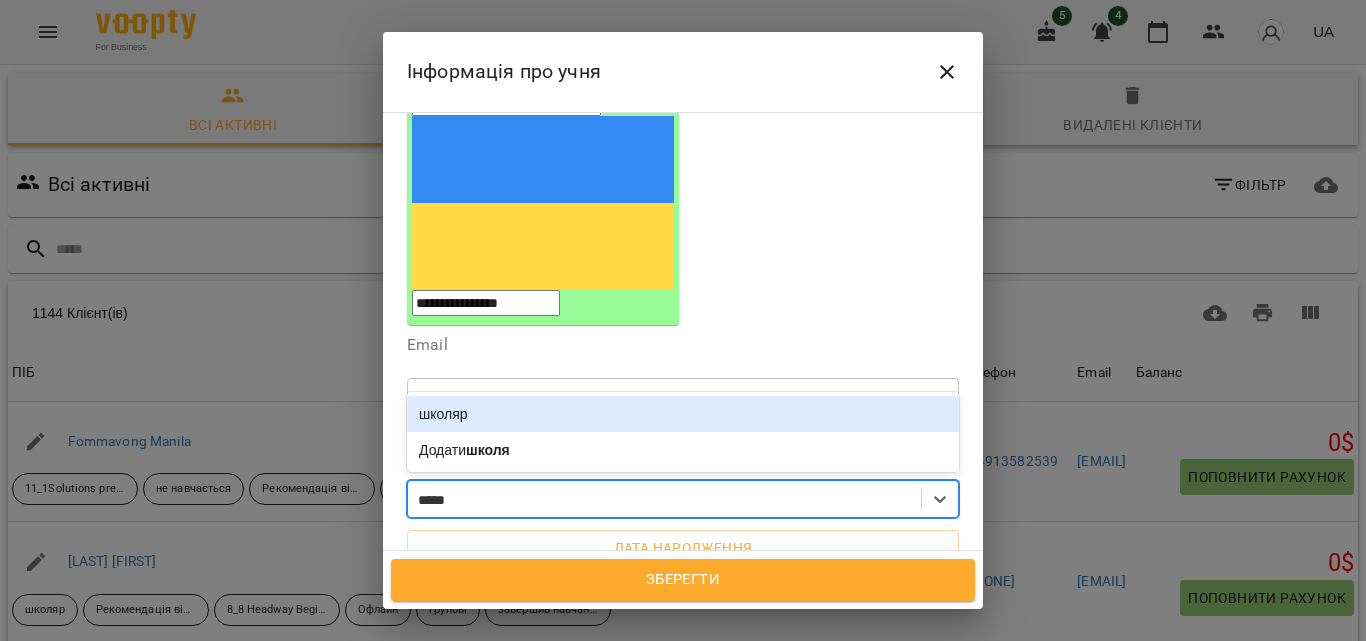 type on "******" 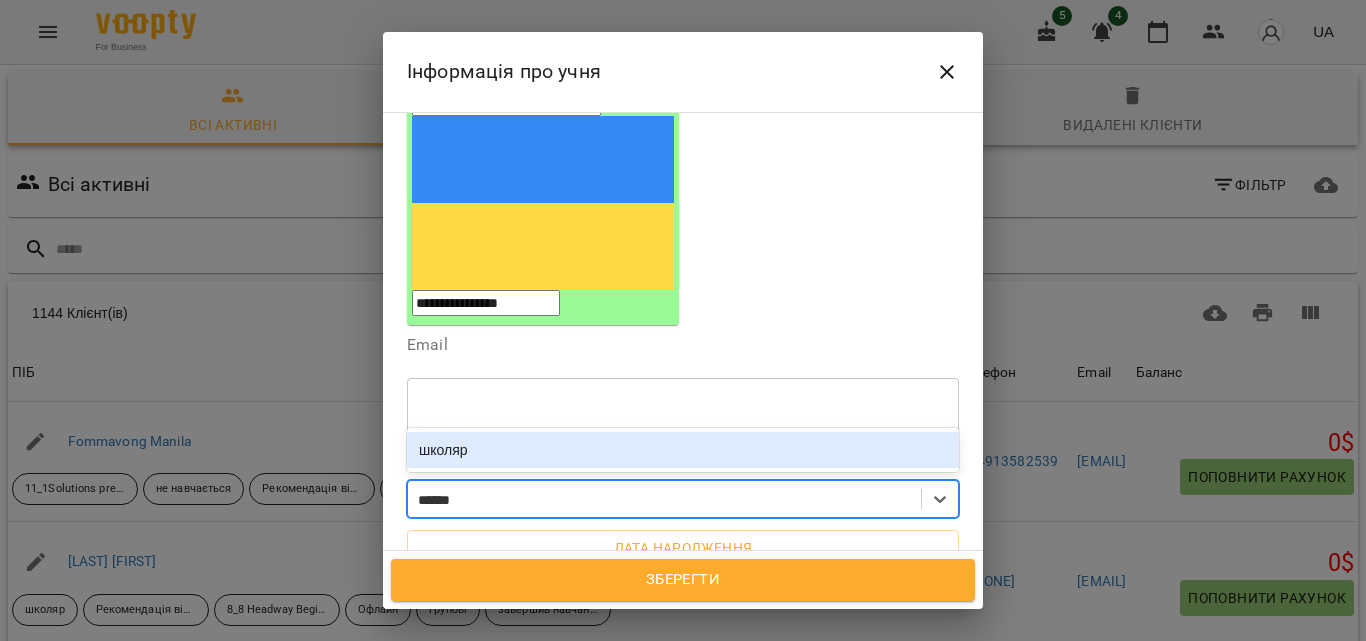 click on "школяр" at bounding box center [683, 450] 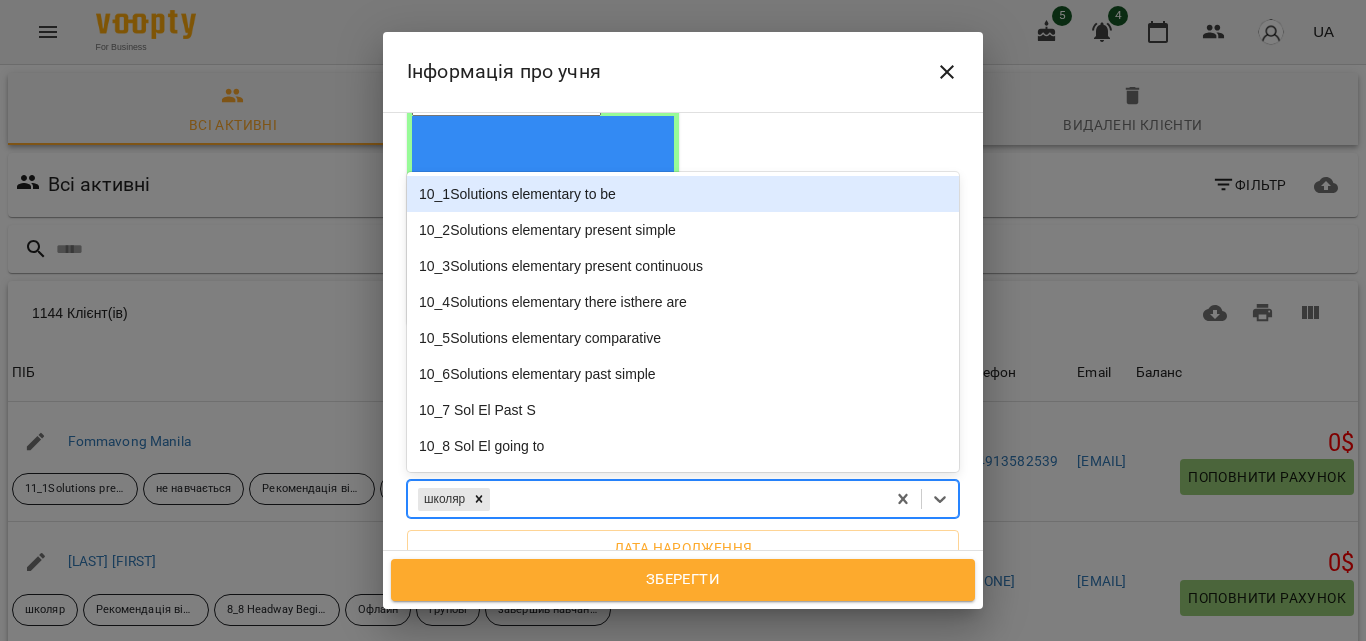 click on "школяр" at bounding box center [646, 499] 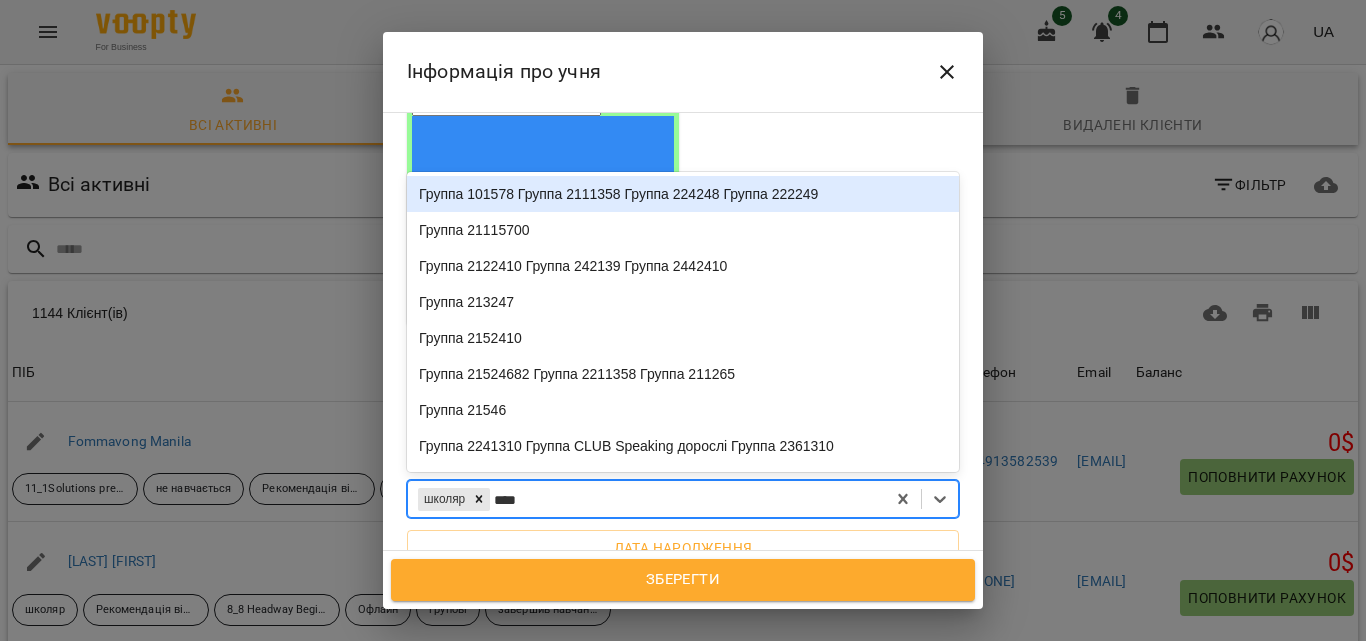 type on "*****" 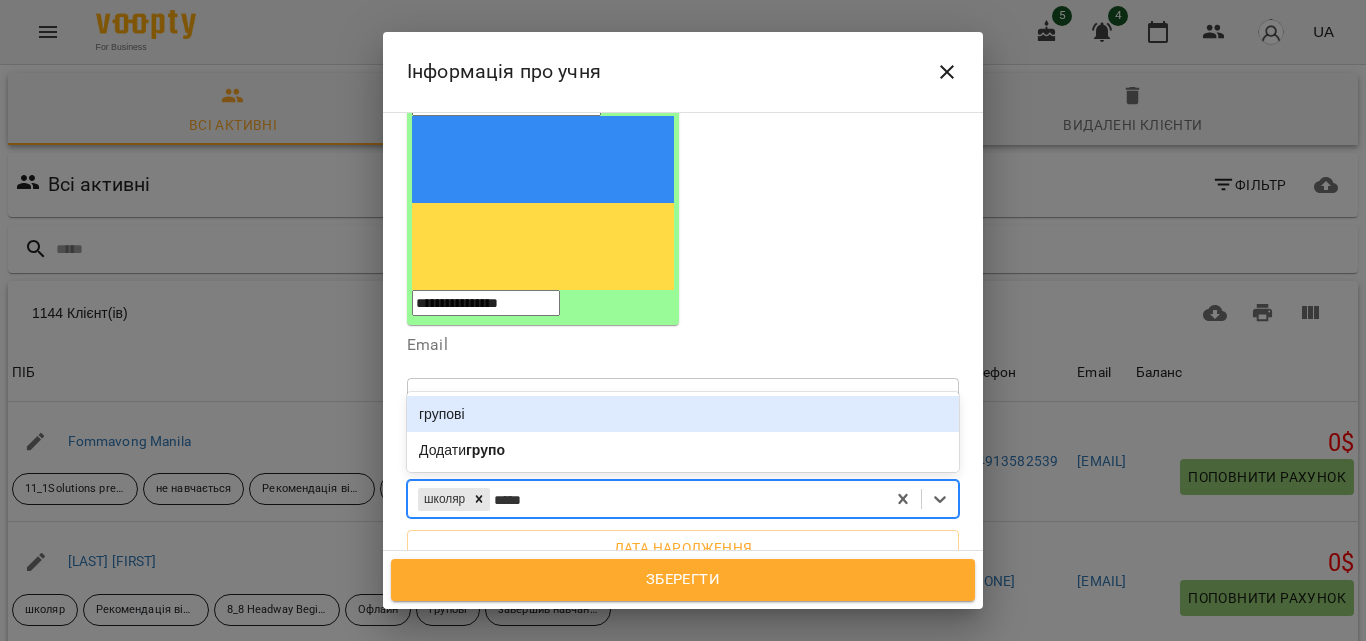 click on "групові" at bounding box center (683, 414) 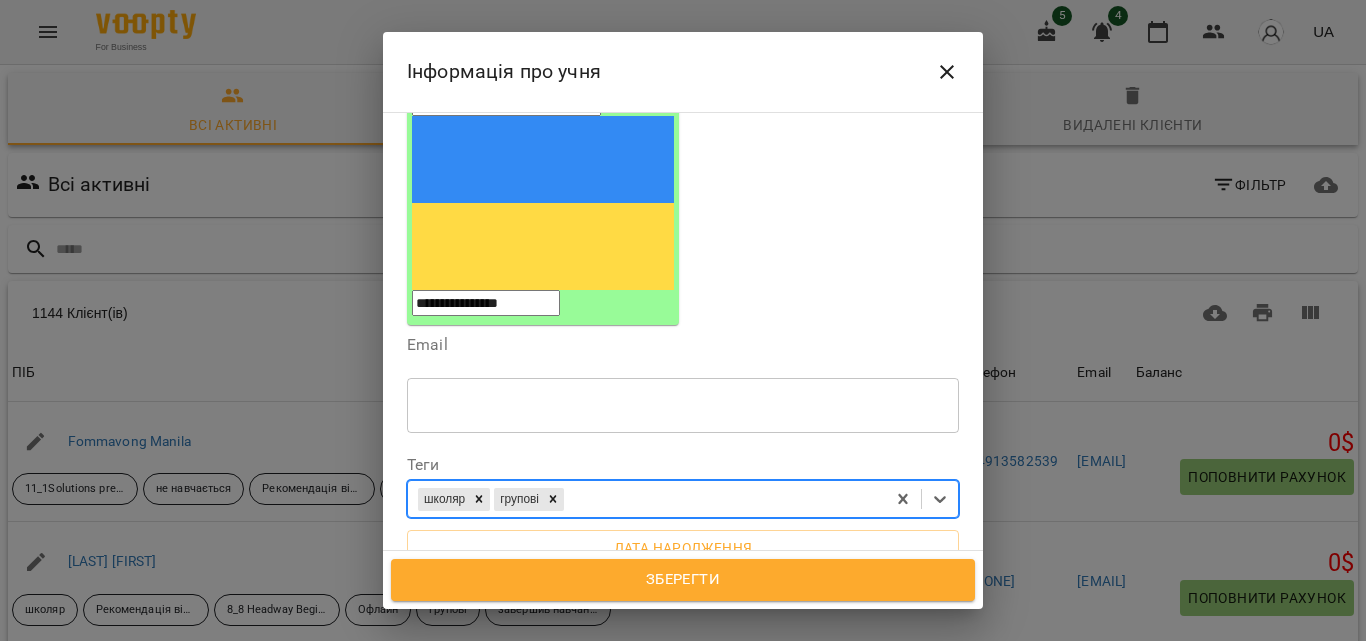 click on "школяр групові" at bounding box center [646, 499] 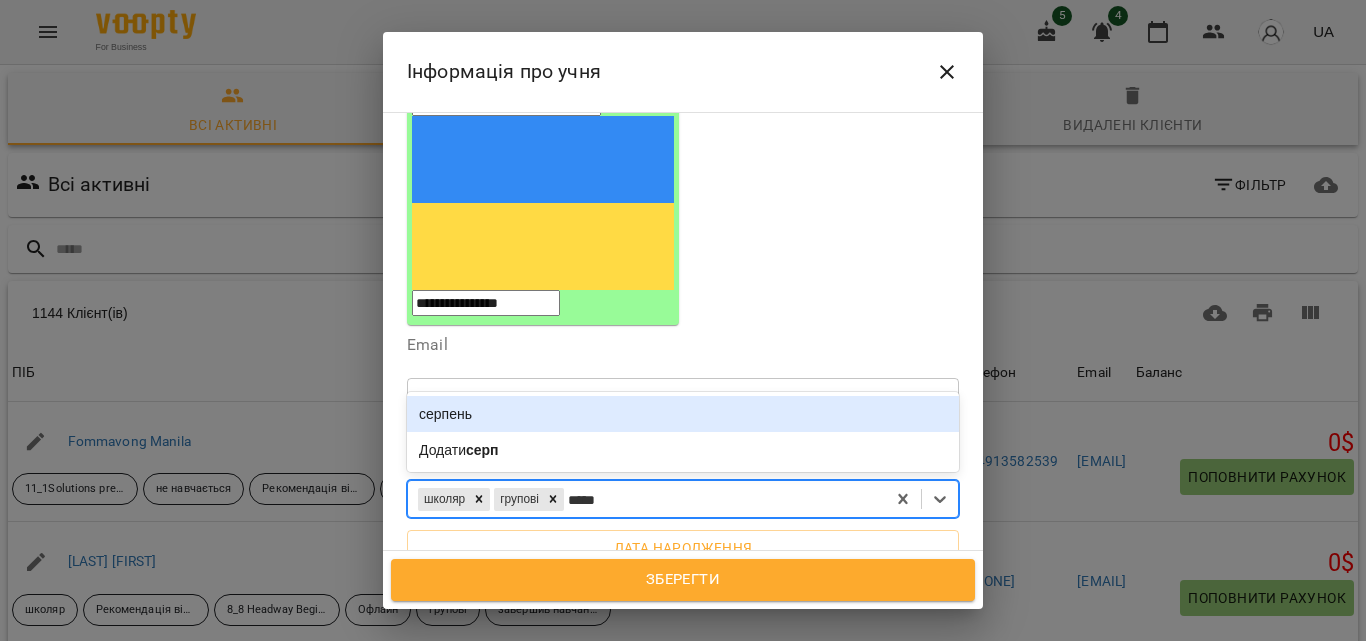 type on "******" 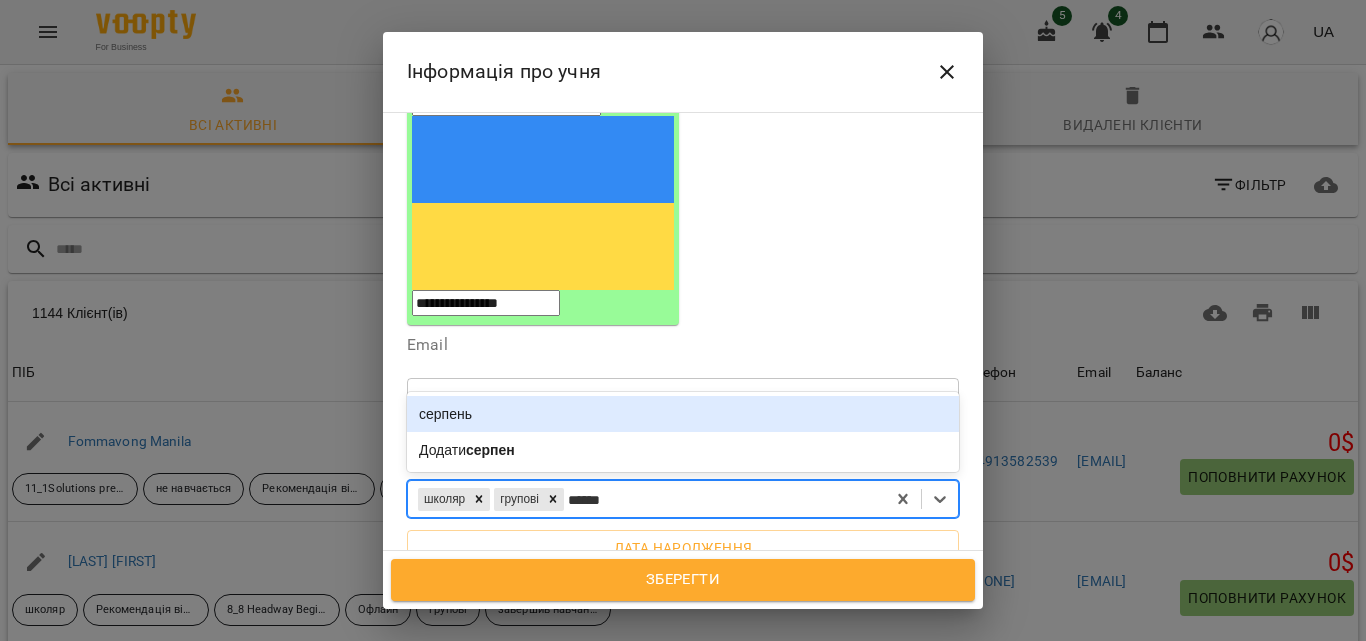 click on "серпень" at bounding box center [683, 414] 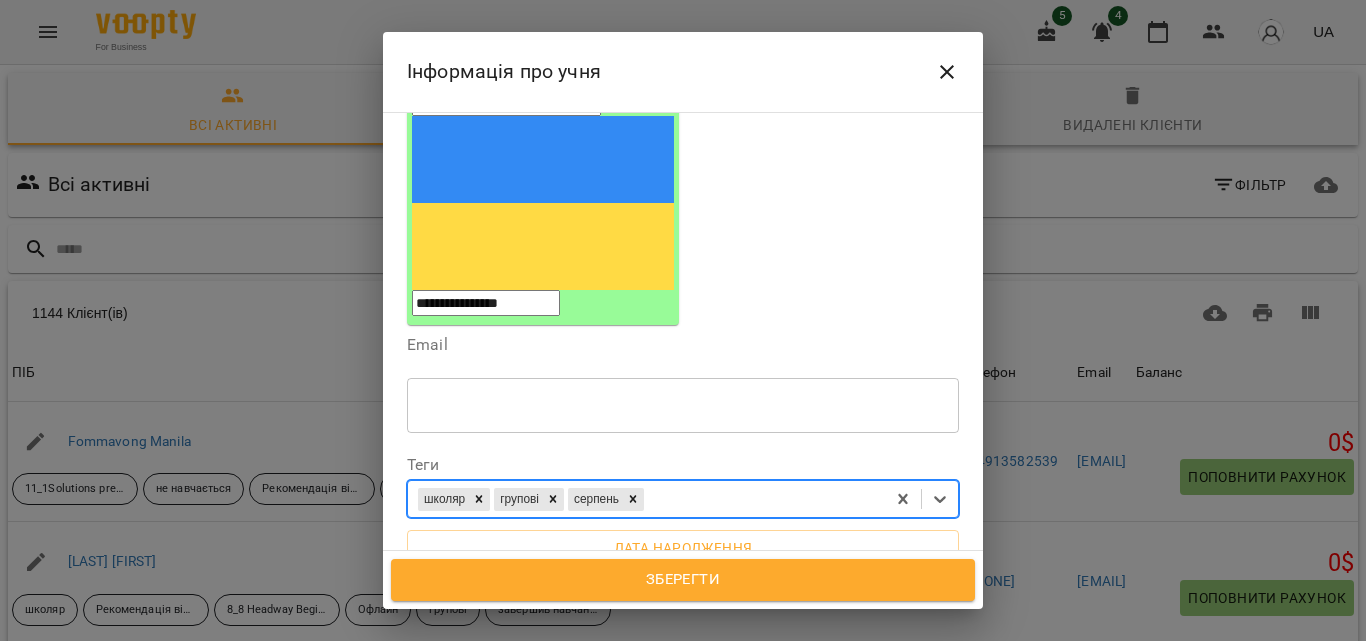 click on "школяр групові серпень" at bounding box center (646, 499) 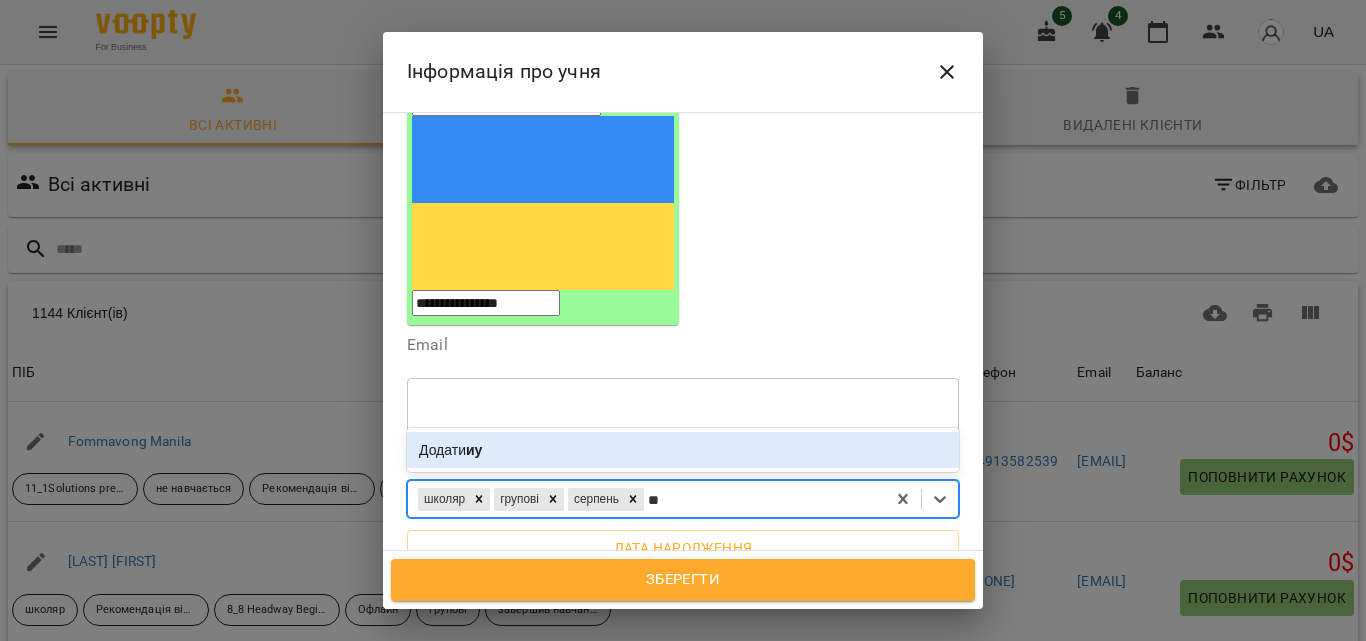 type on "*" 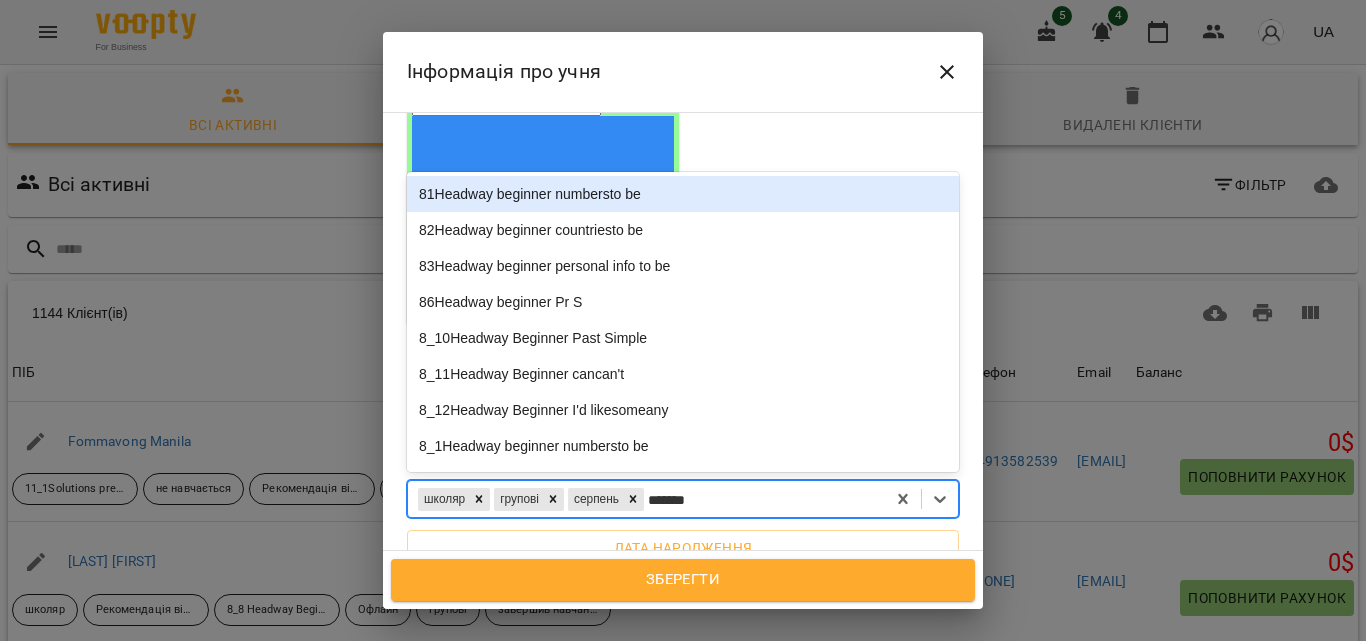 type on "********" 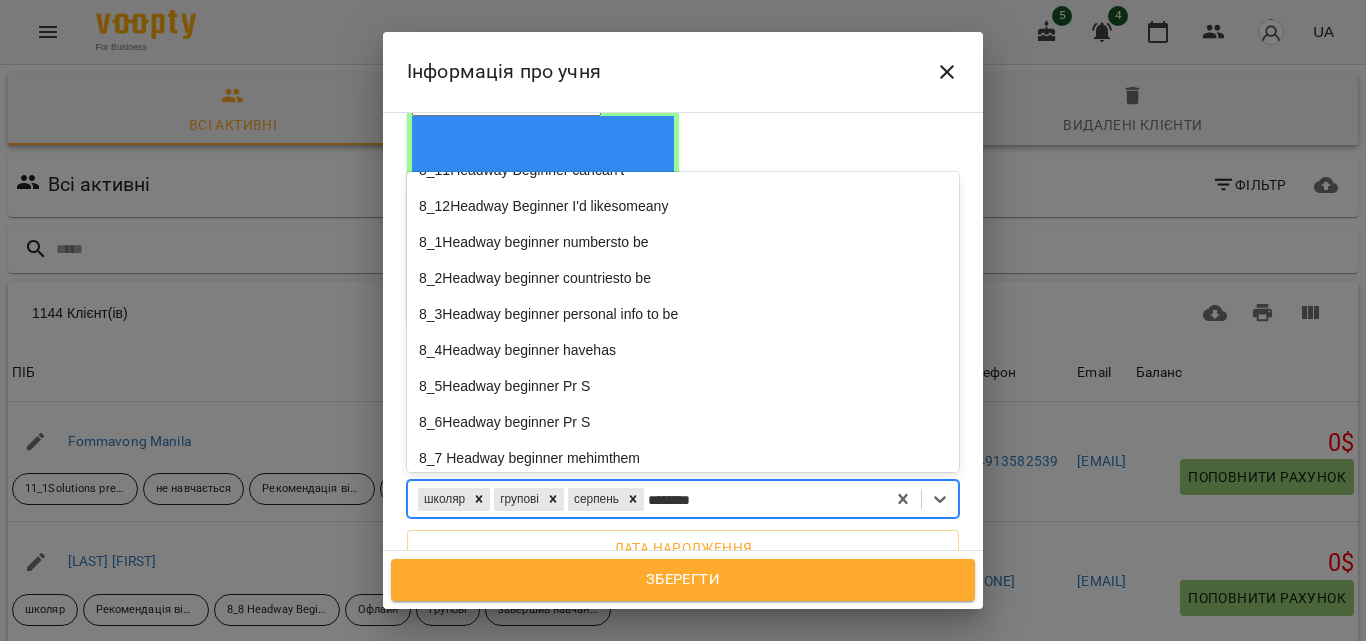 scroll, scrollTop: 203, scrollLeft: 0, axis: vertical 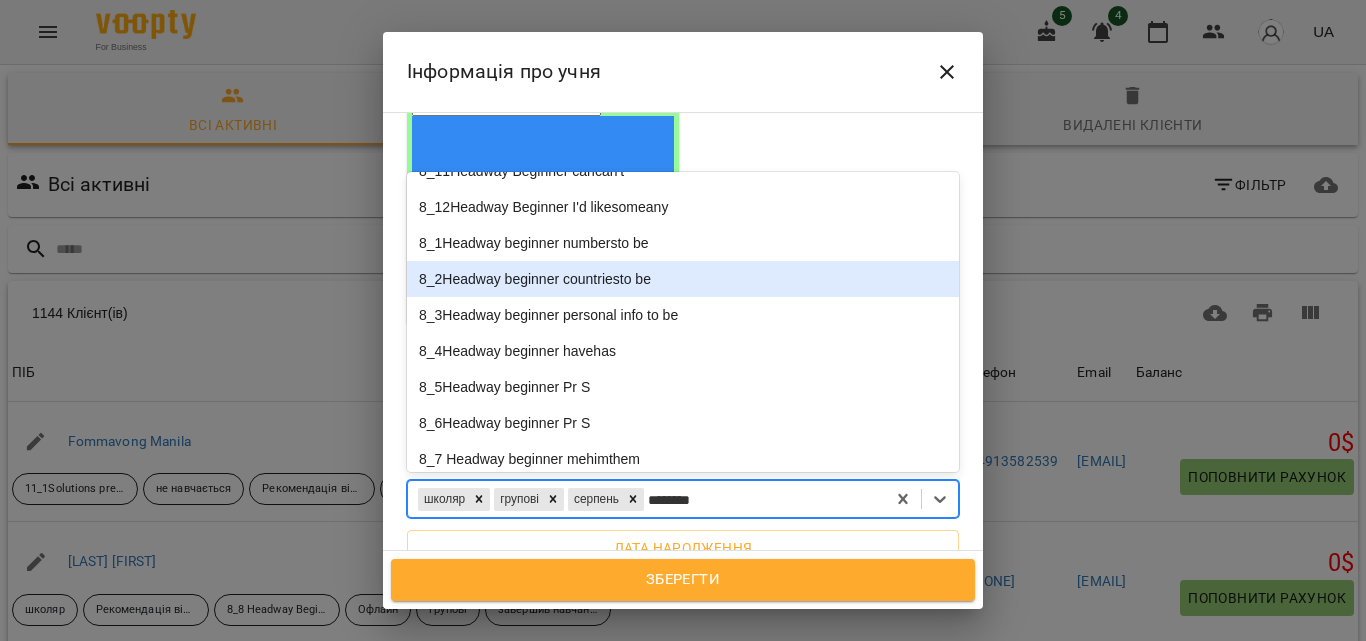 click on "8_2Headway beginner countriesto be" at bounding box center [683, 279] 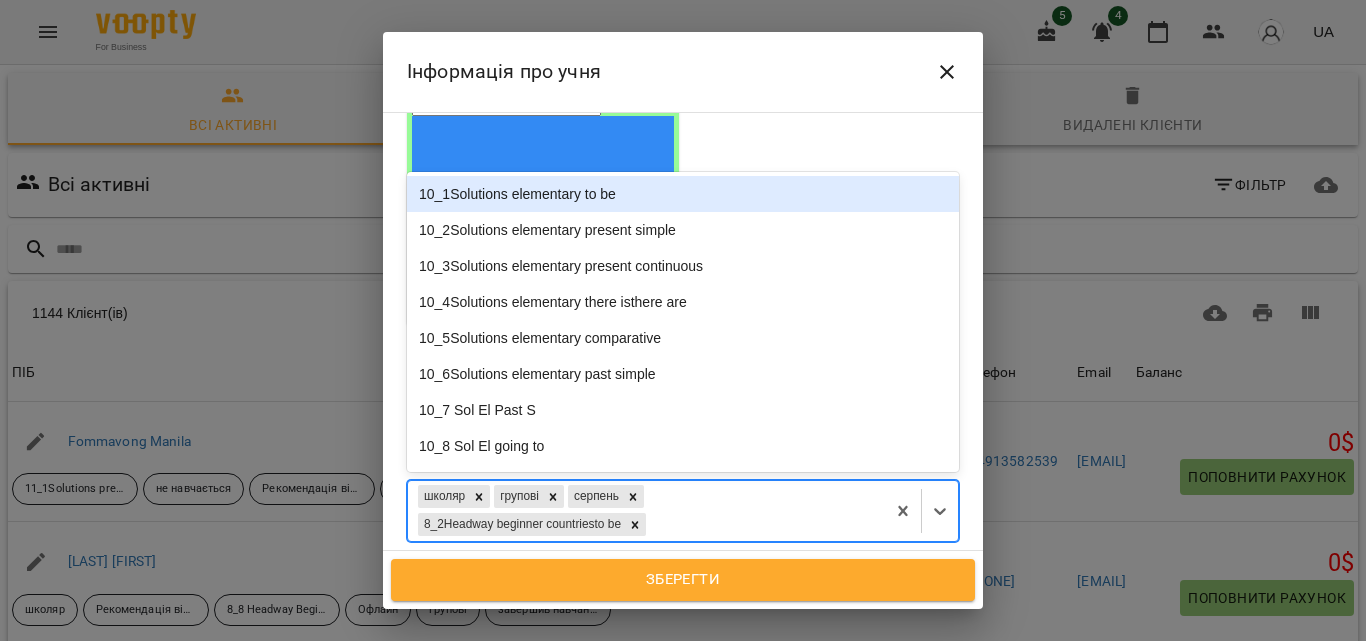 click on "школяр групові серпень 8_2Headway beginner countriesto be" at bounding box center (646, 511) 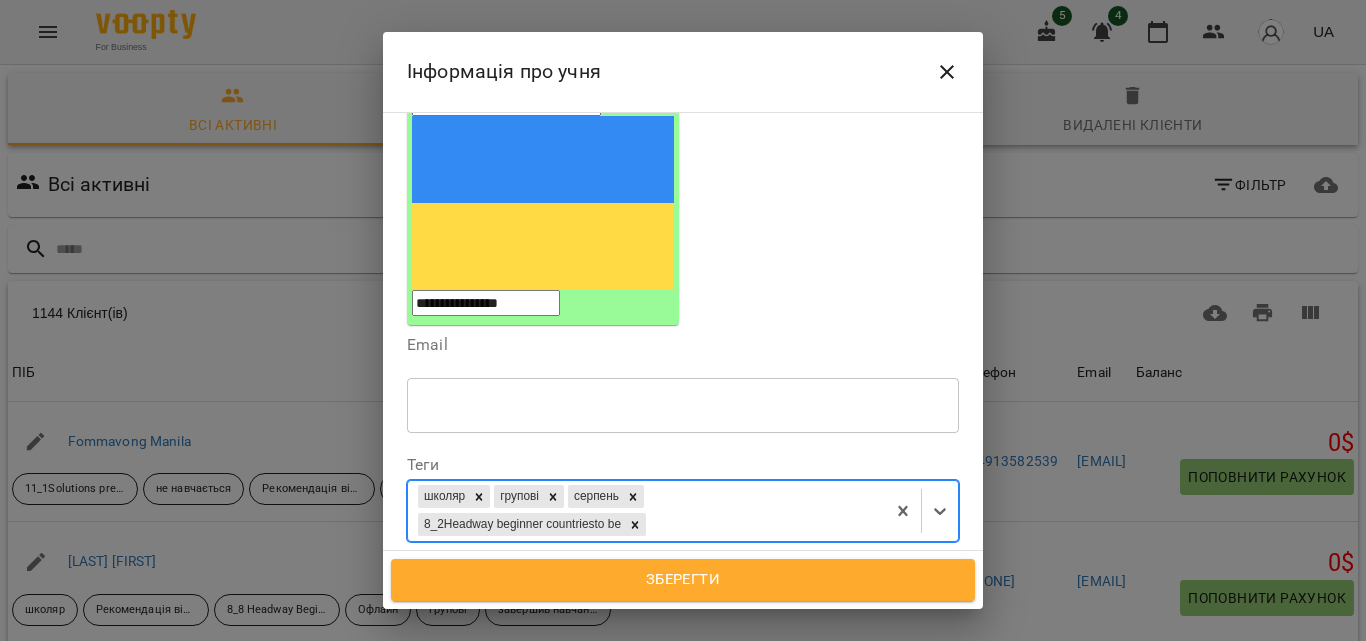 click on "школяр групові серпень 8_2Headway beginner countriesto be" at bounding box center [646, 511] 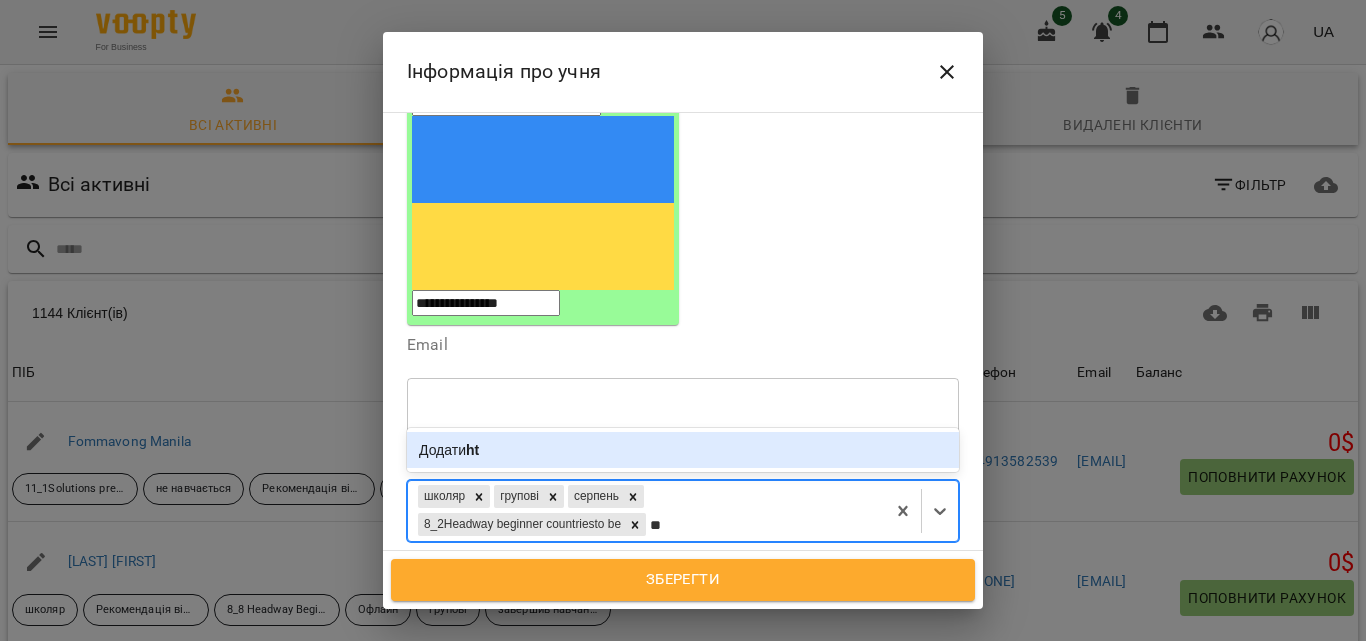 type on "*" 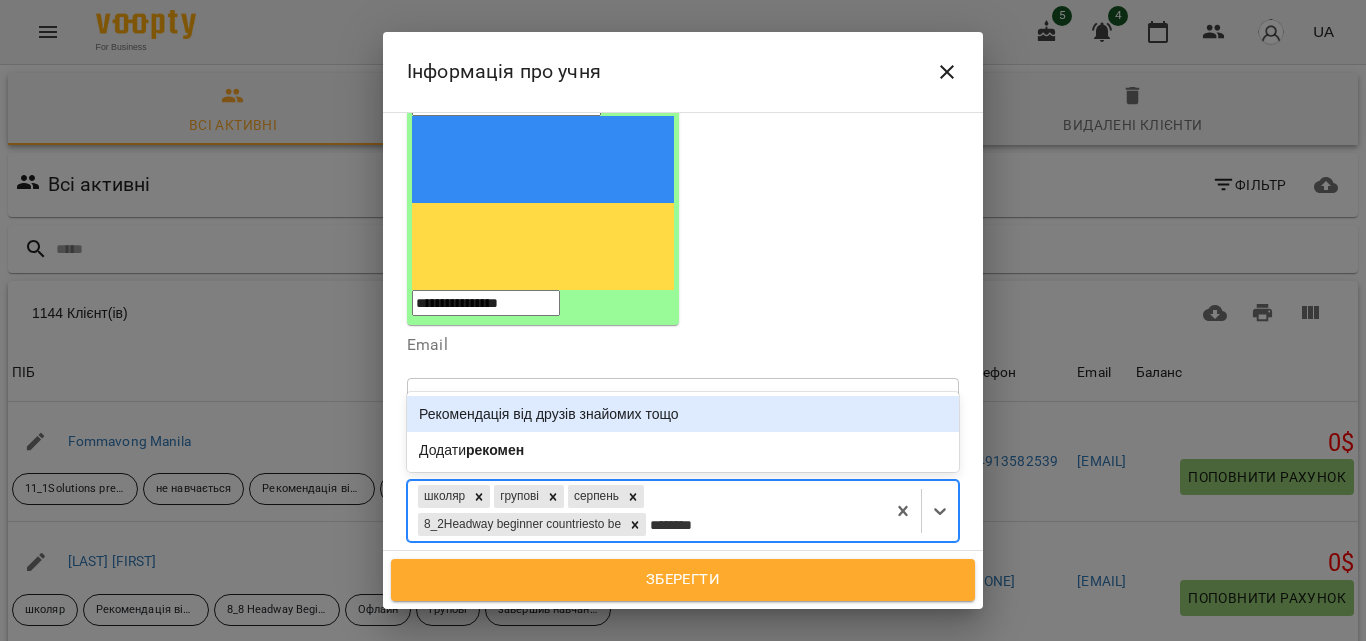 type on "*********" 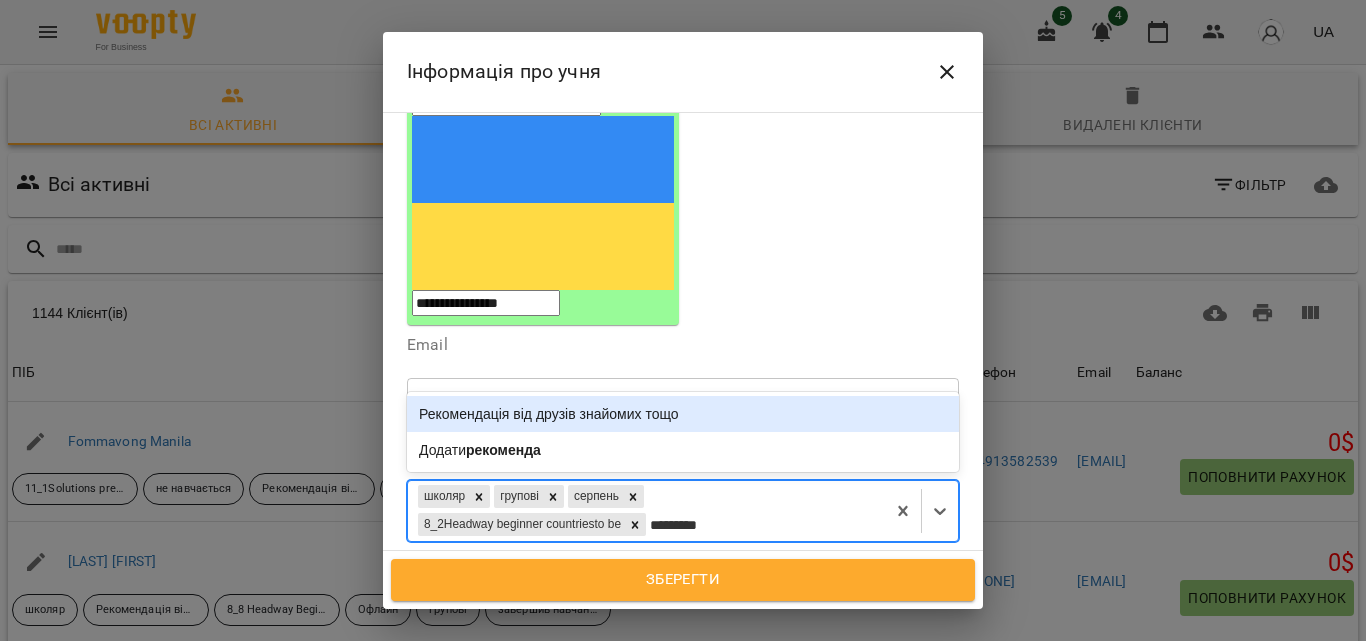 click on "Рекомендація від друзів знайомих тощо" at bounding box center [683, 414] 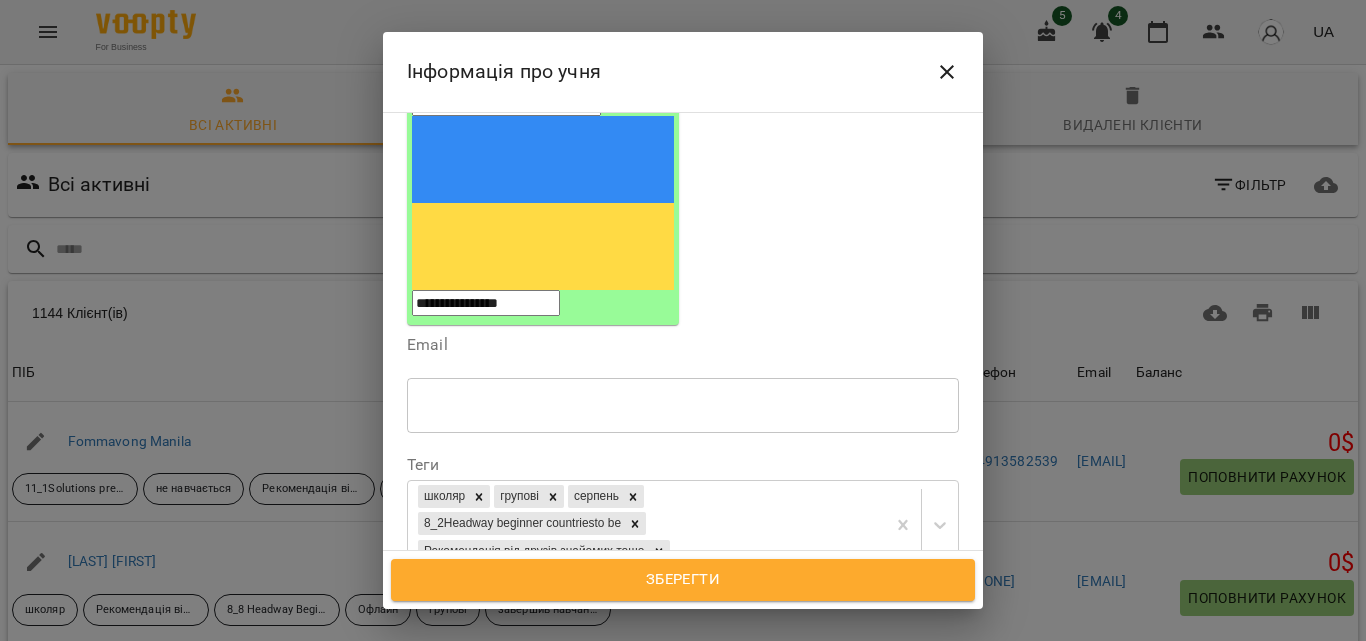 click on "Дата народження" at bounding box center (683, 599) 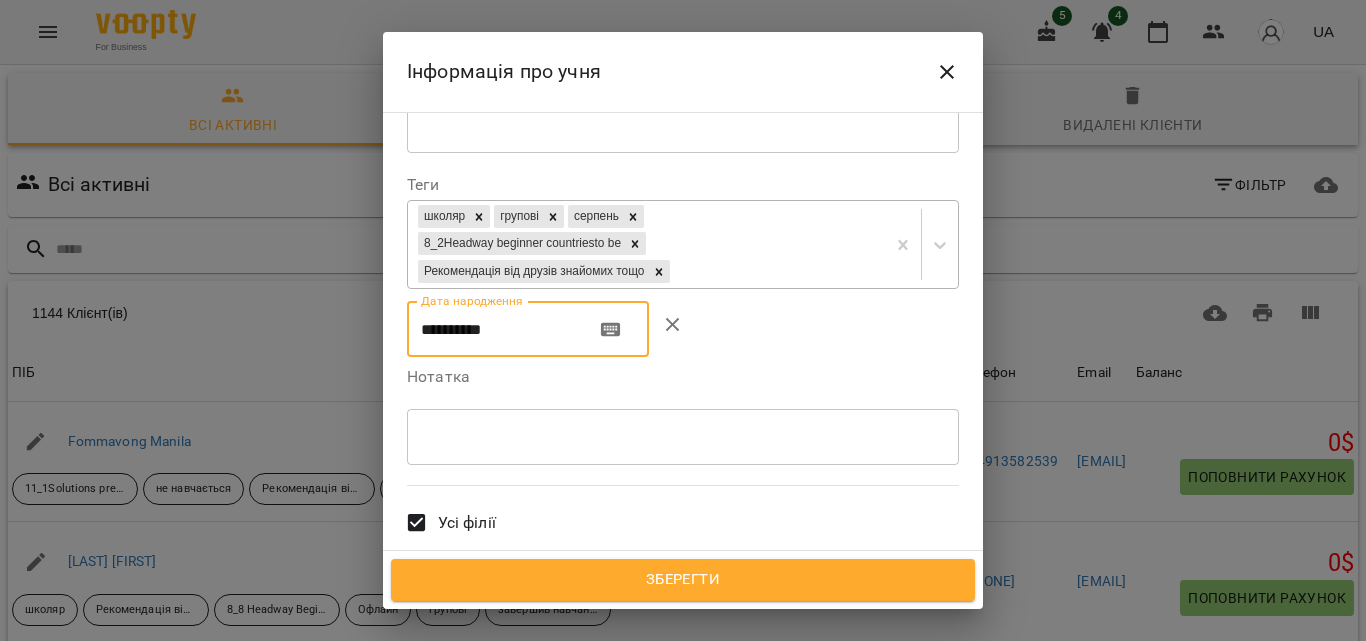 scroll, scrollTop: 649, scrollLeft: 0, axis: vertical 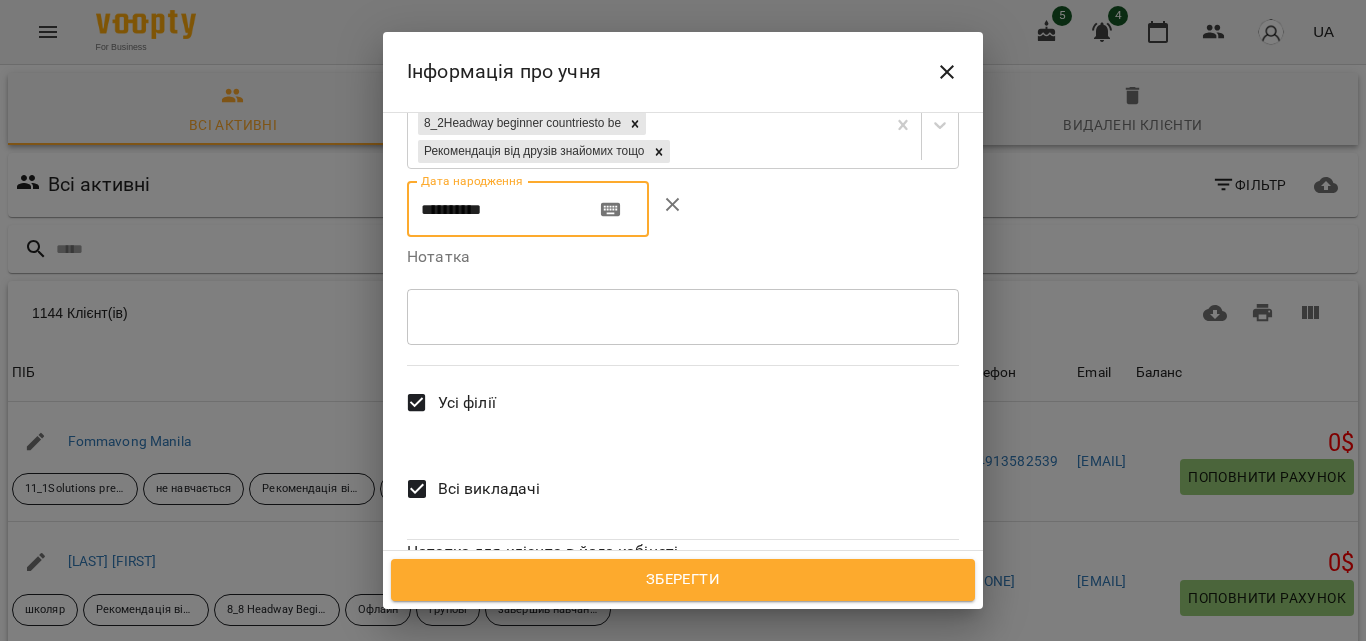 type on "**********" 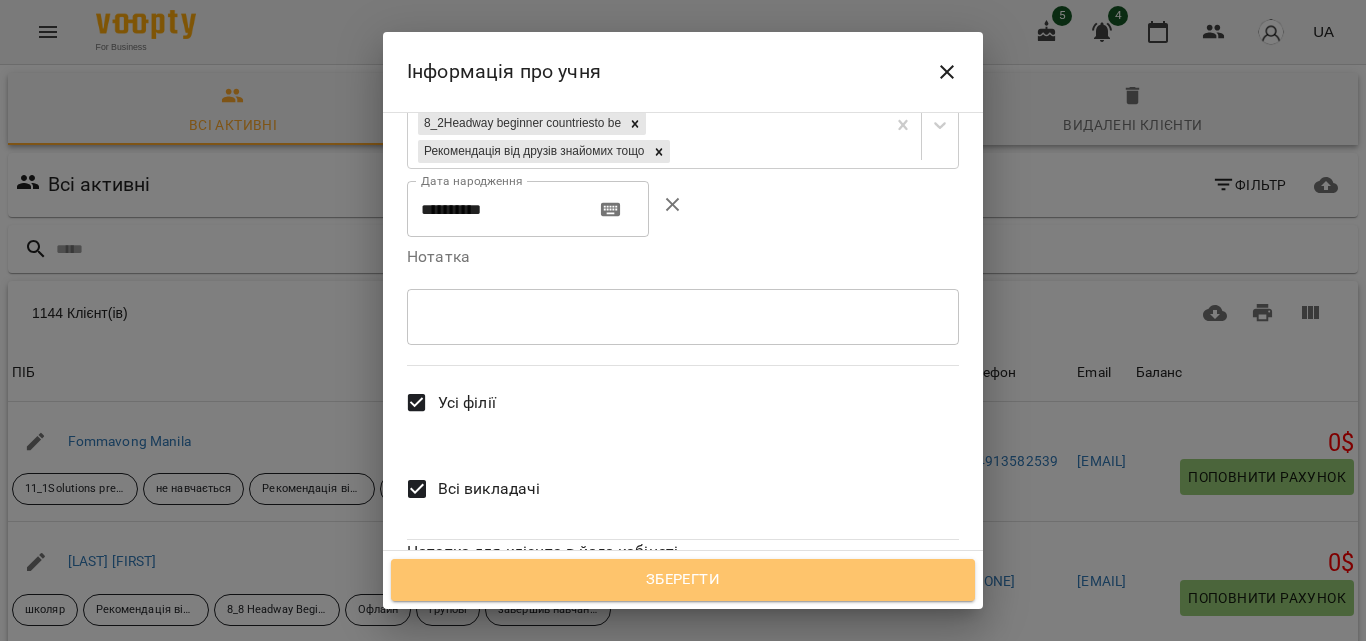click on "Зберегти" at bounding box center [683, 580] 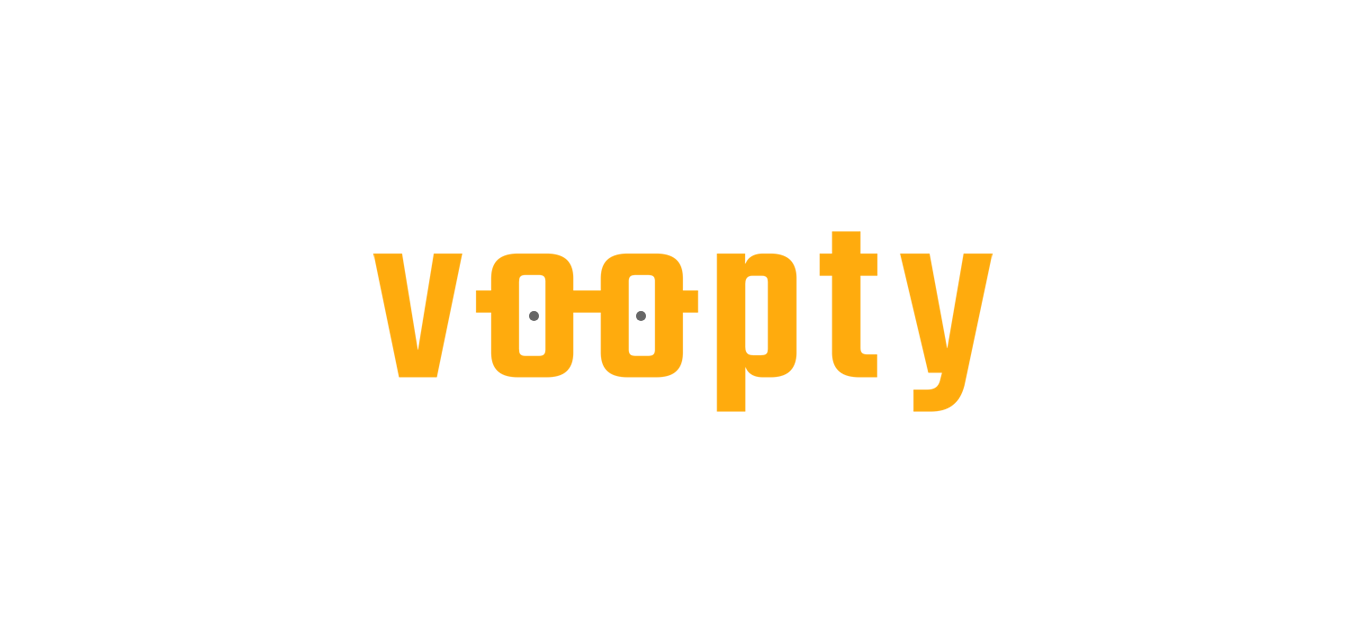 scroll, scrollTop: 0, scrollLeft: 0, axis: both 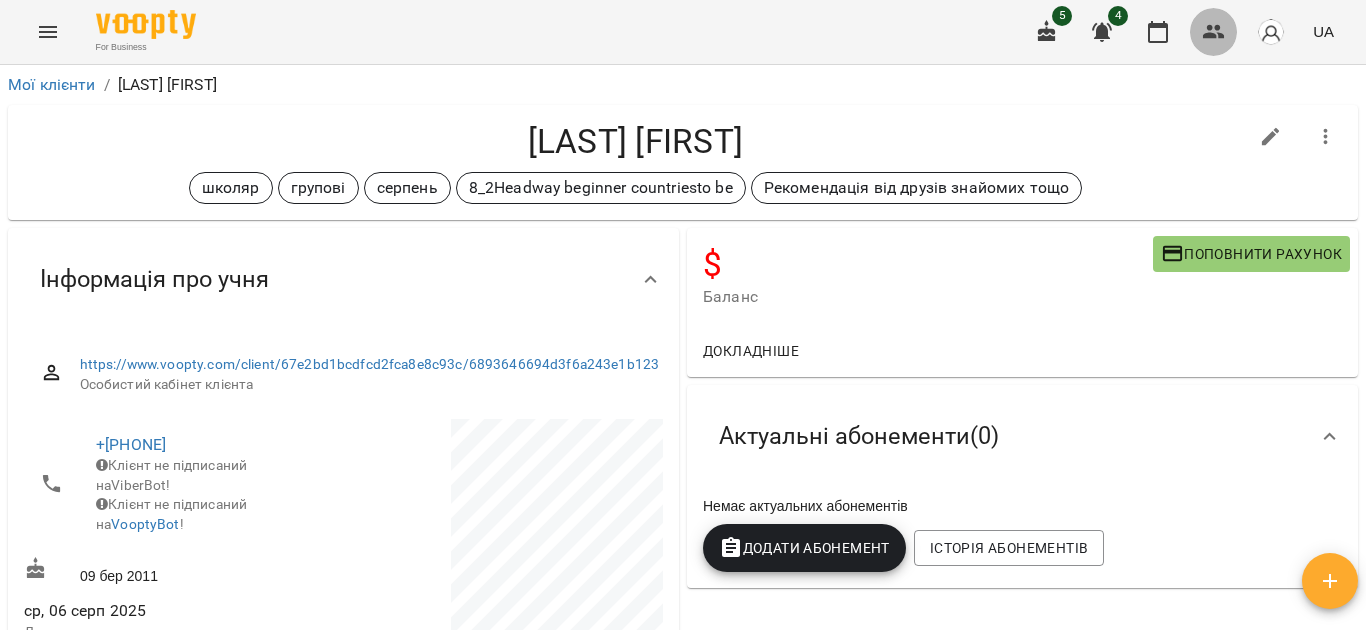 click at bounding box center [1214, 32] 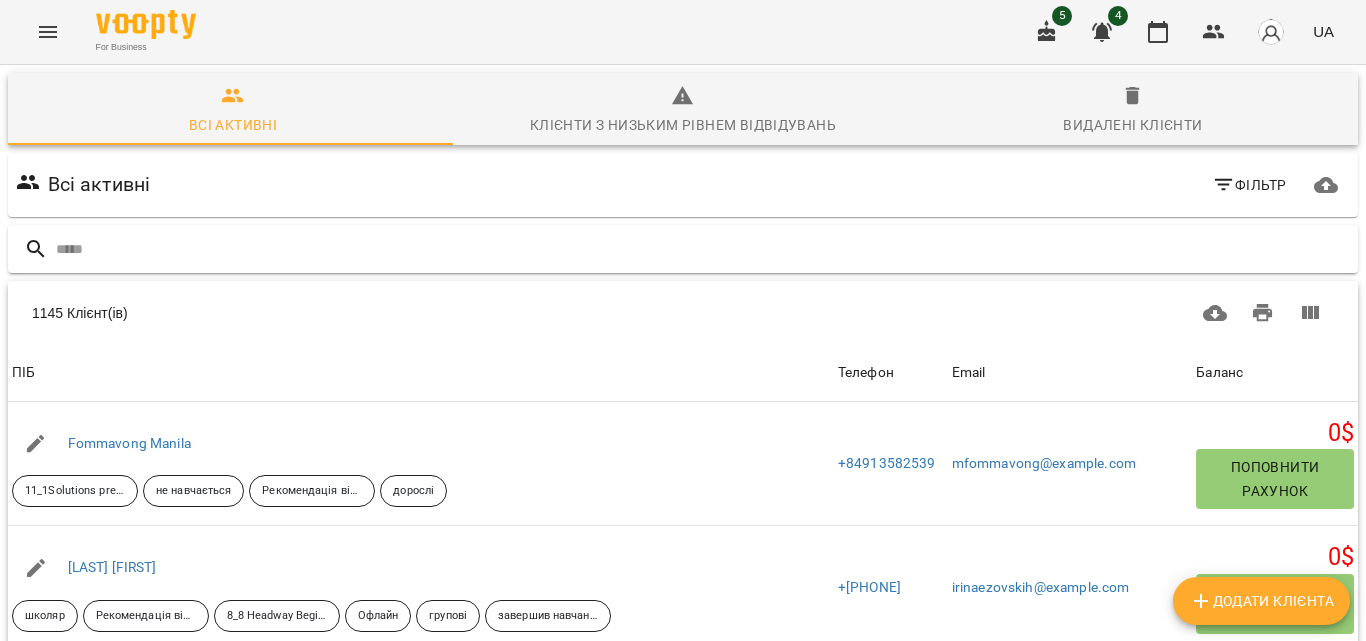 click at bounding box center [703, 249] 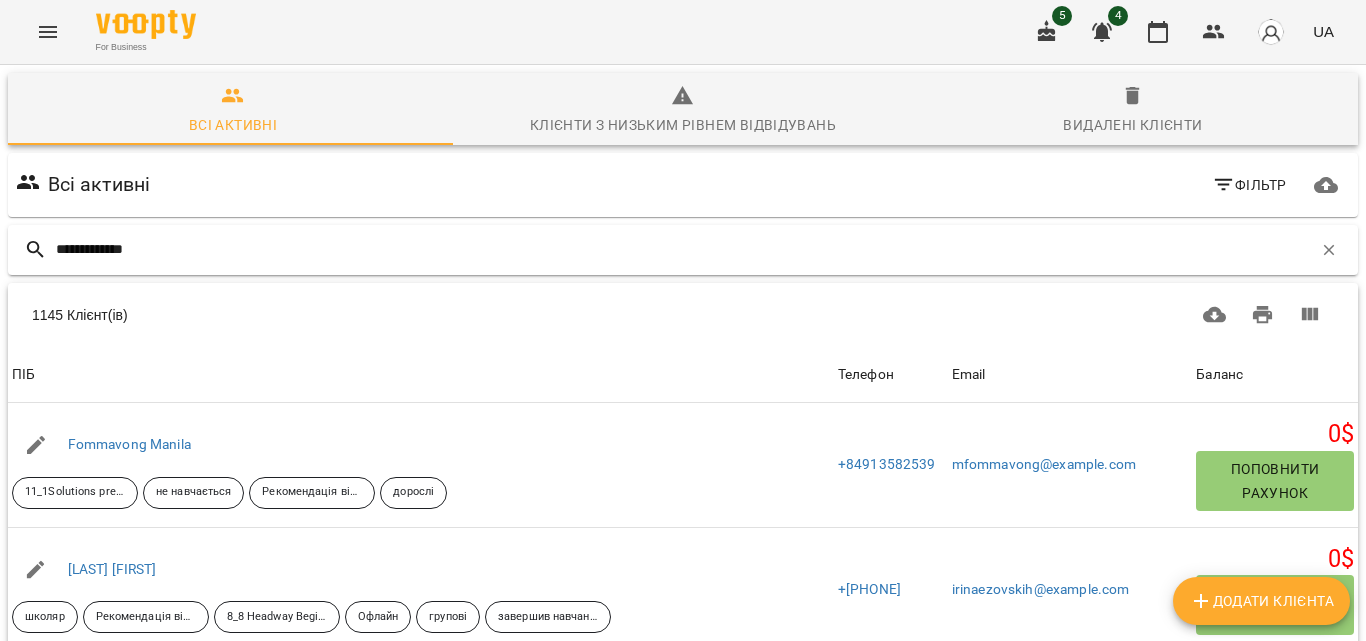 type on "**********" 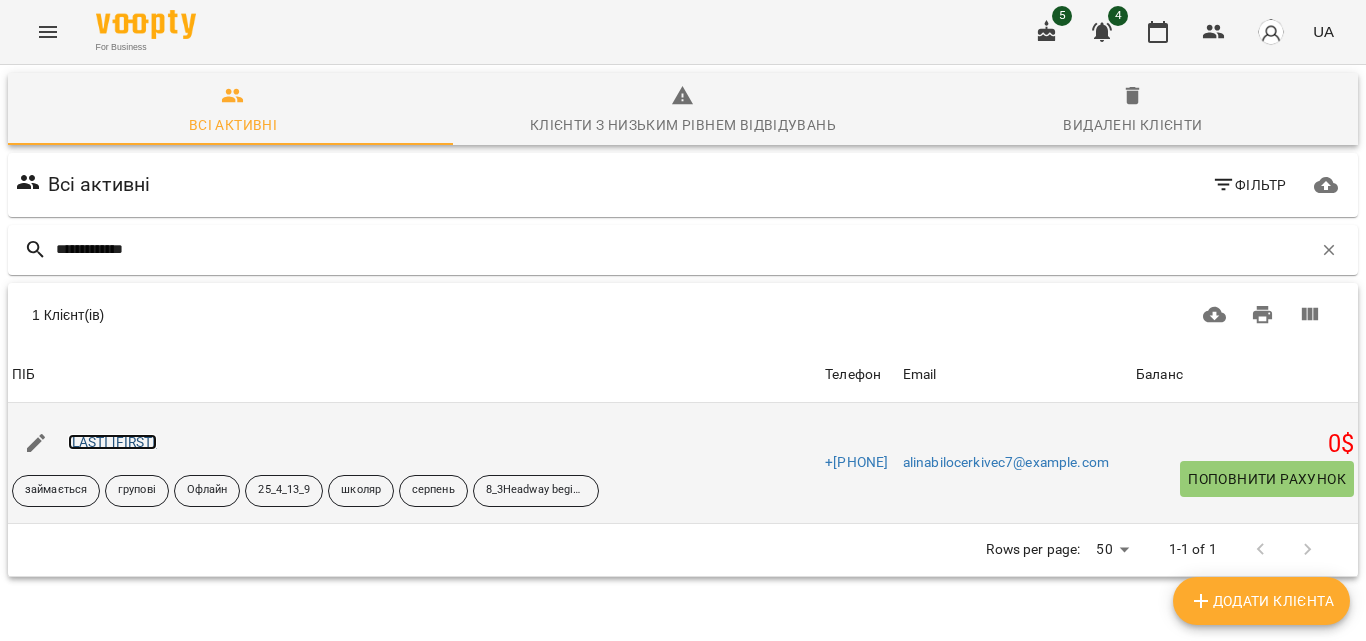 click on "[LAST] [FIRST]" at bounding box center [112, 442] 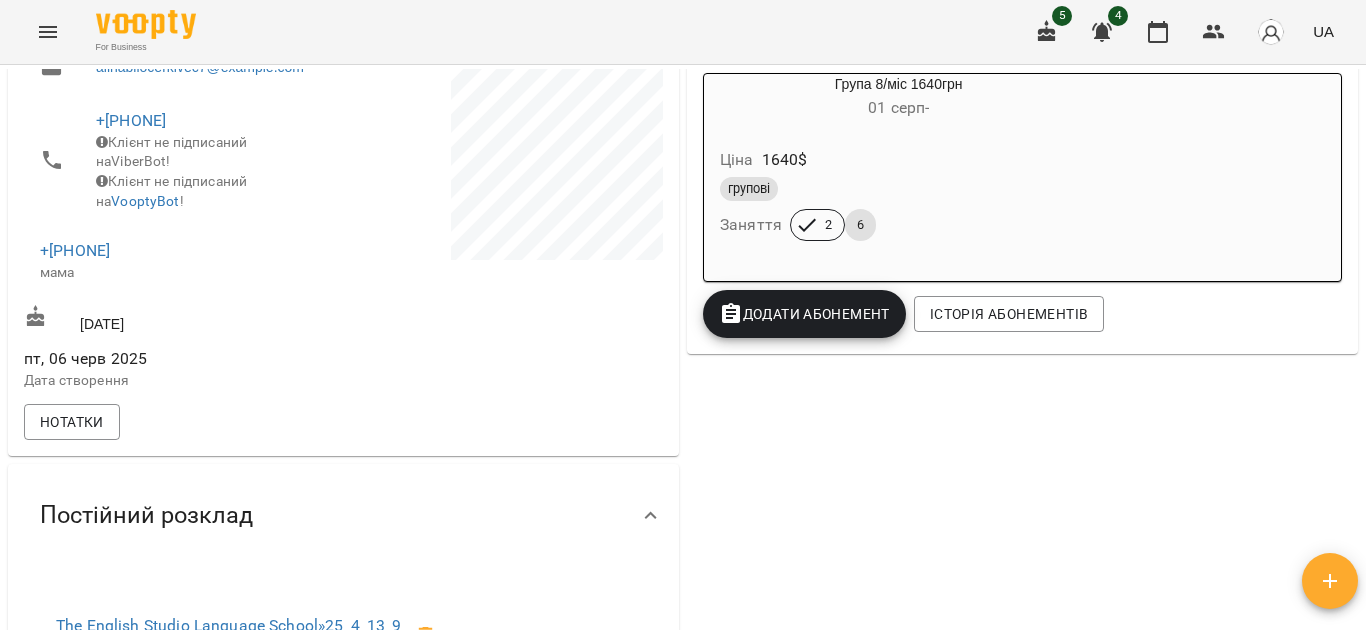 scroll, scrollTop: 370, scrollLeft: 0, axis: vertical 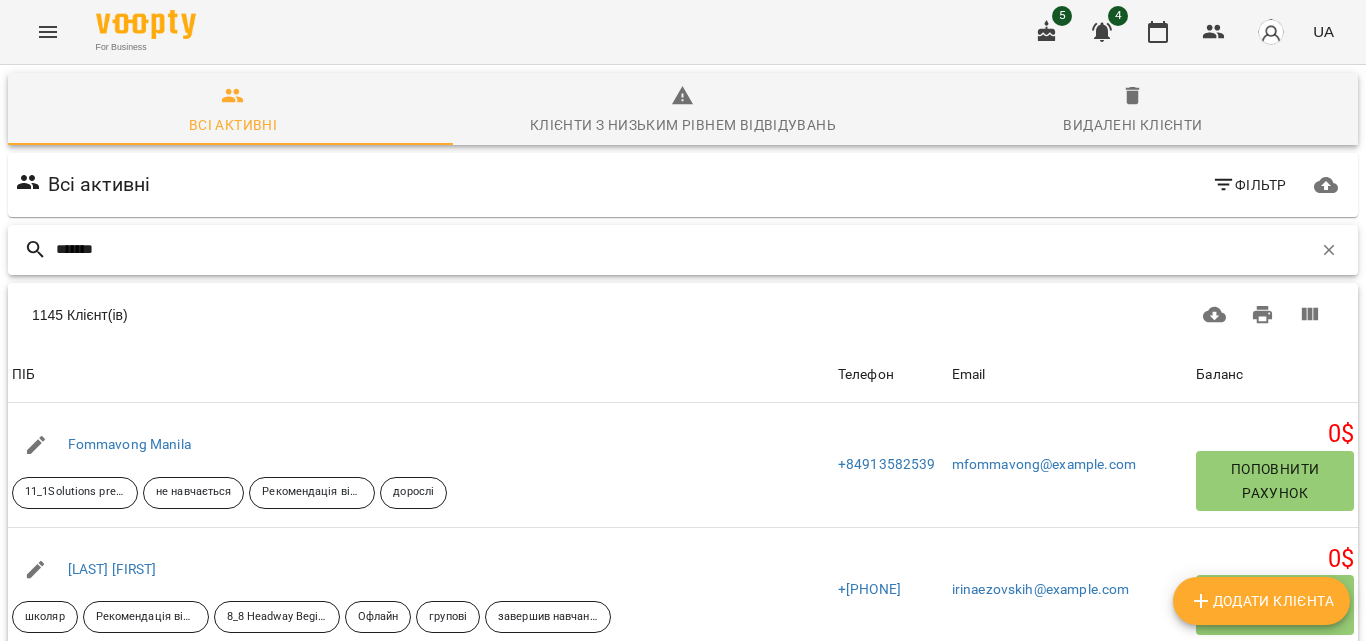 type on "*******" 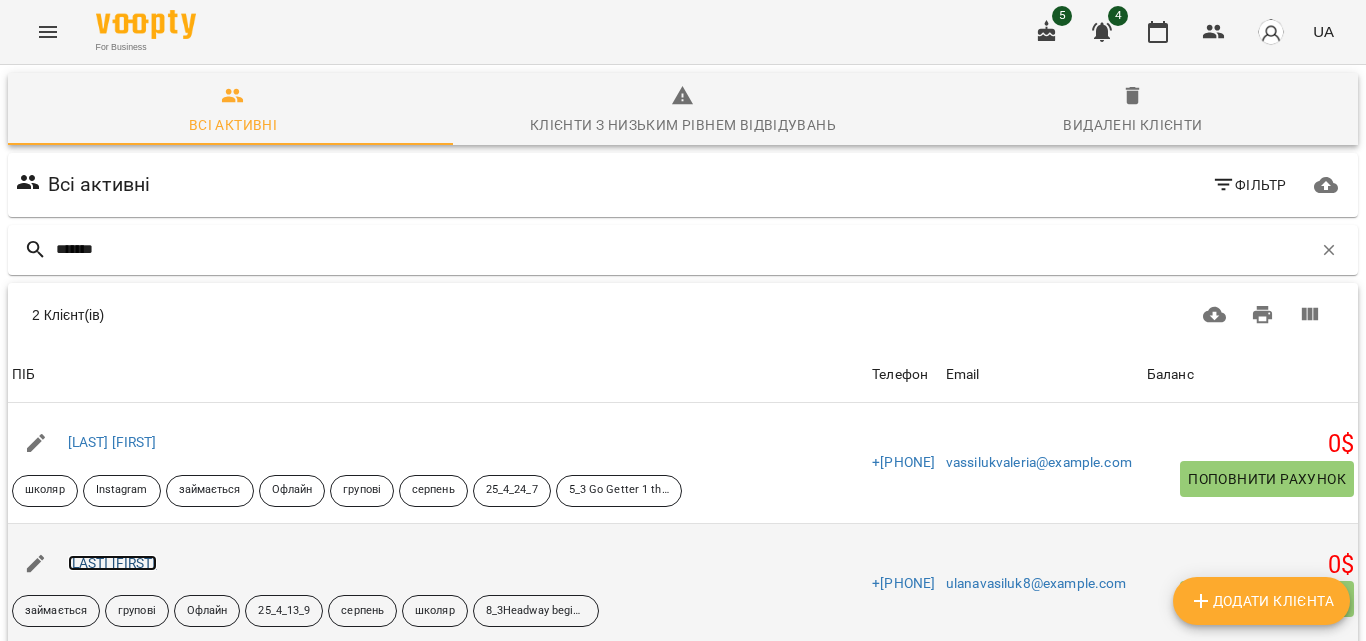 click on "[LAST] [FIRST]" at bounding box center [112, 563] 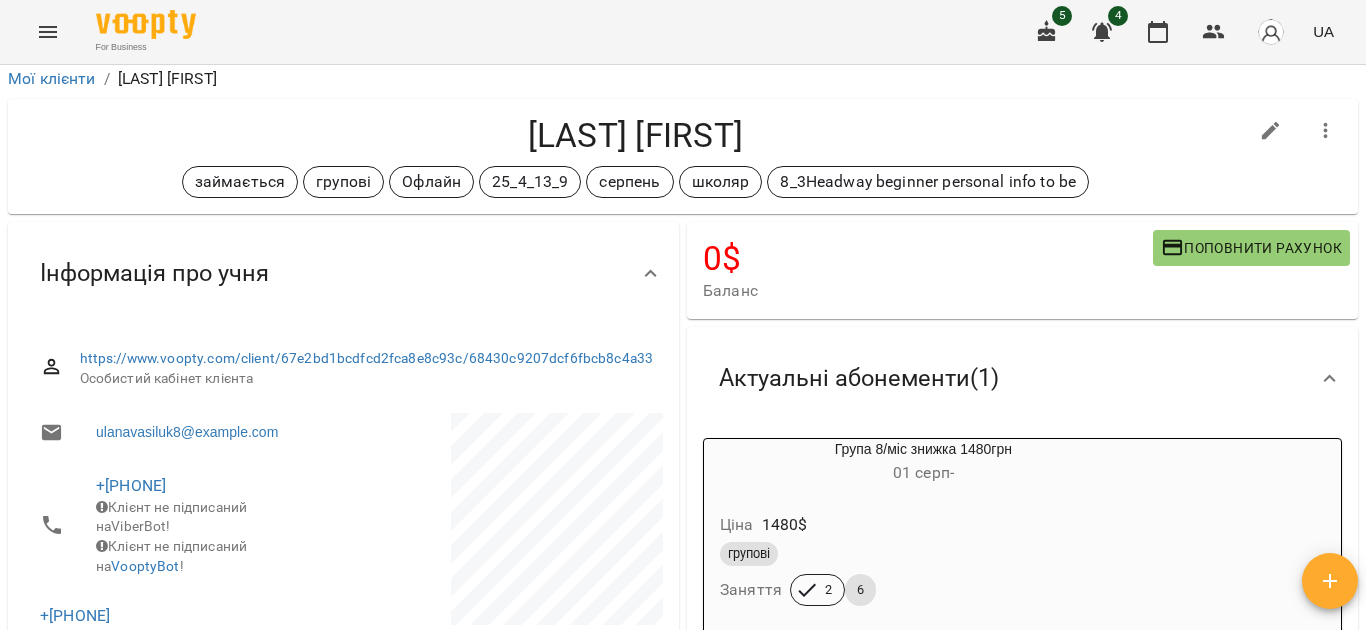 scroll, scrollTop: 0, scrollLeft: 0, axis: both 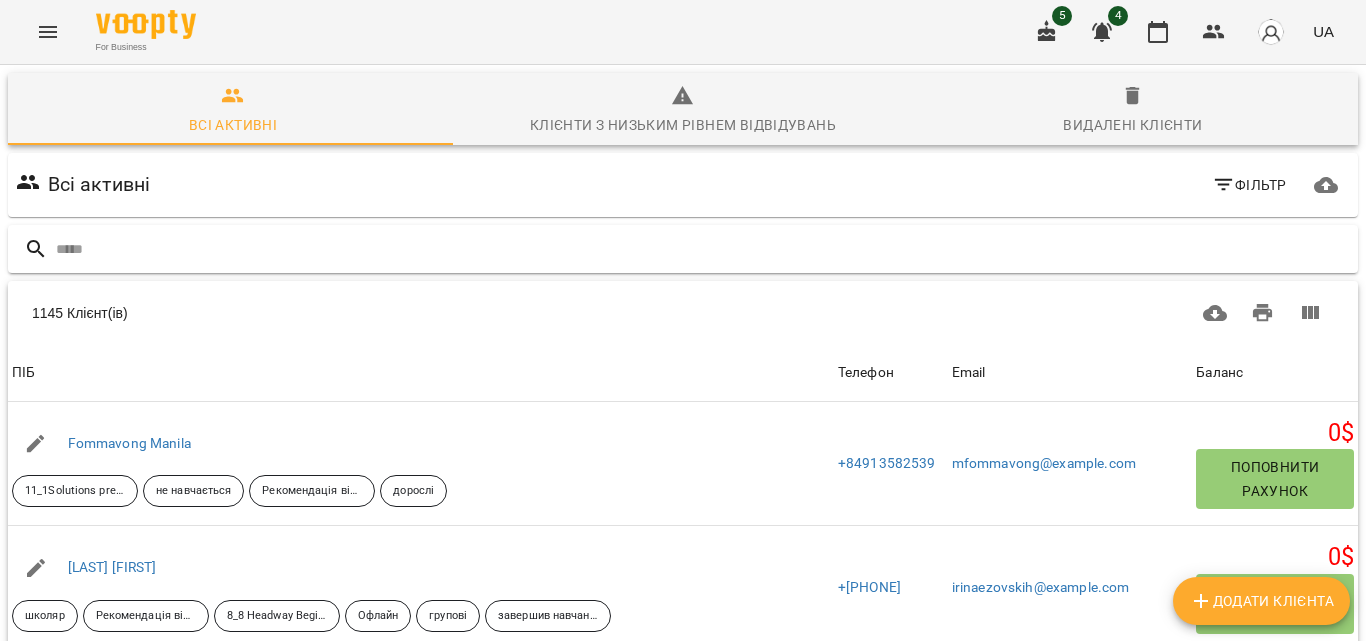 click at bounding box center (703, 249) 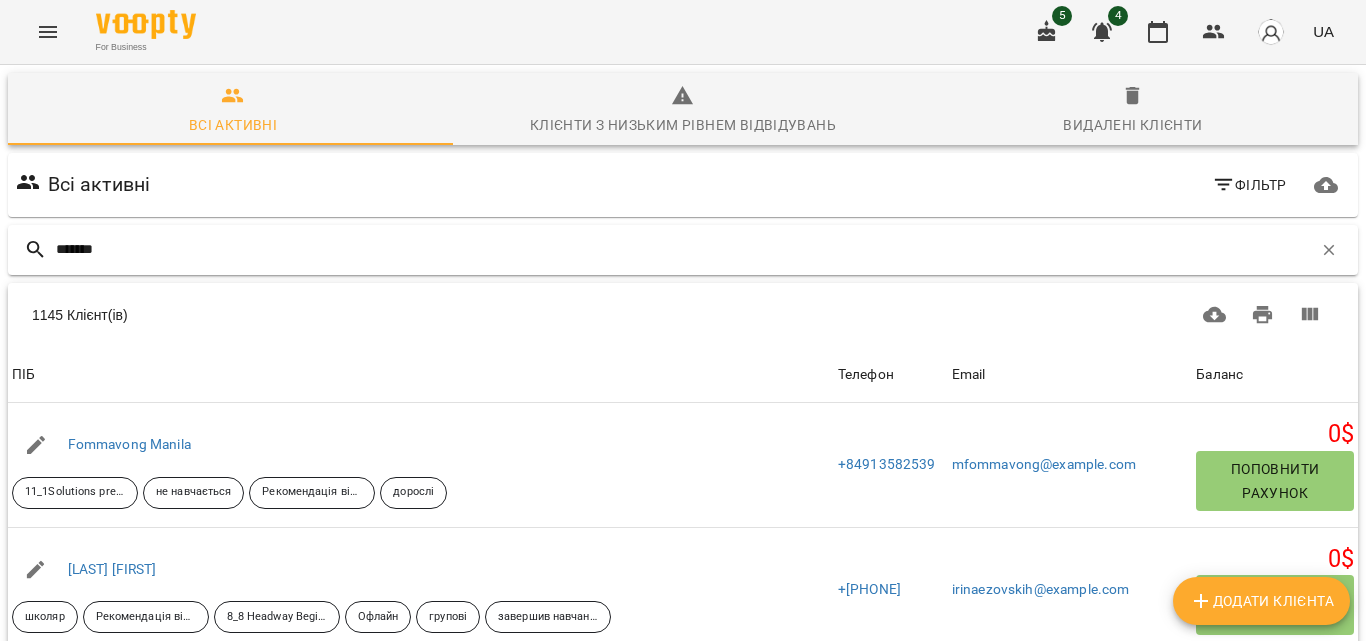 type on "*******" 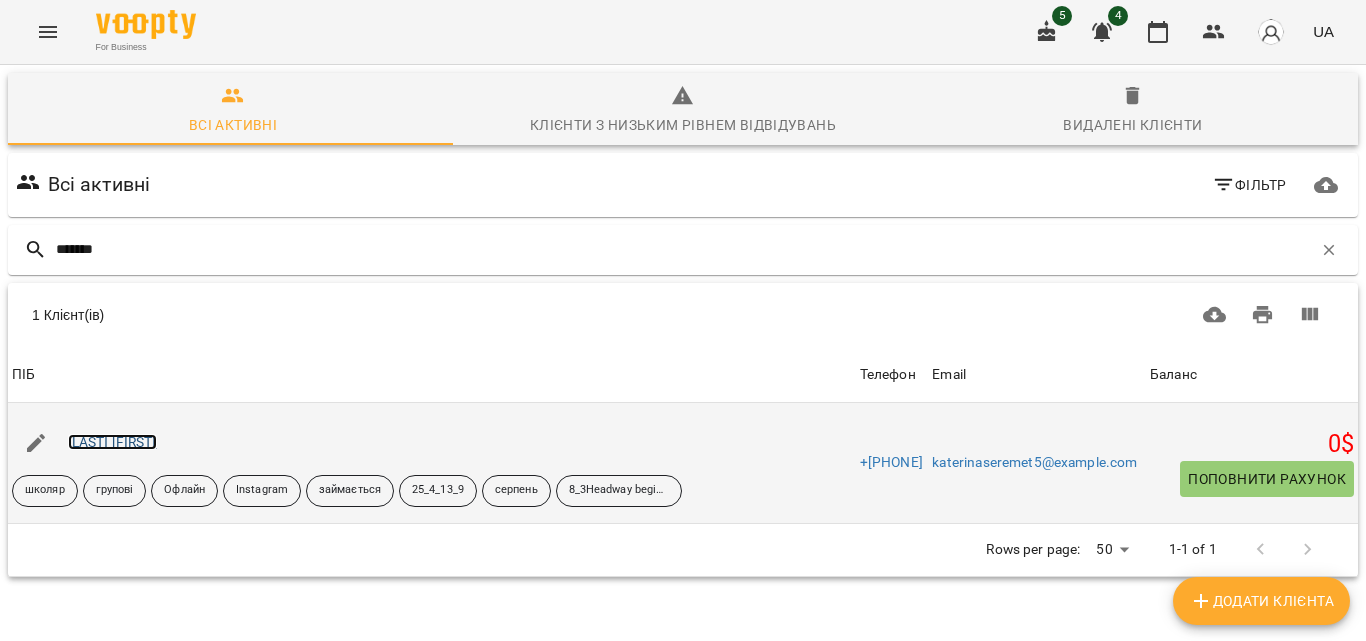 click on "[LAST] [FIRST]" at bounding box center [112, 442] 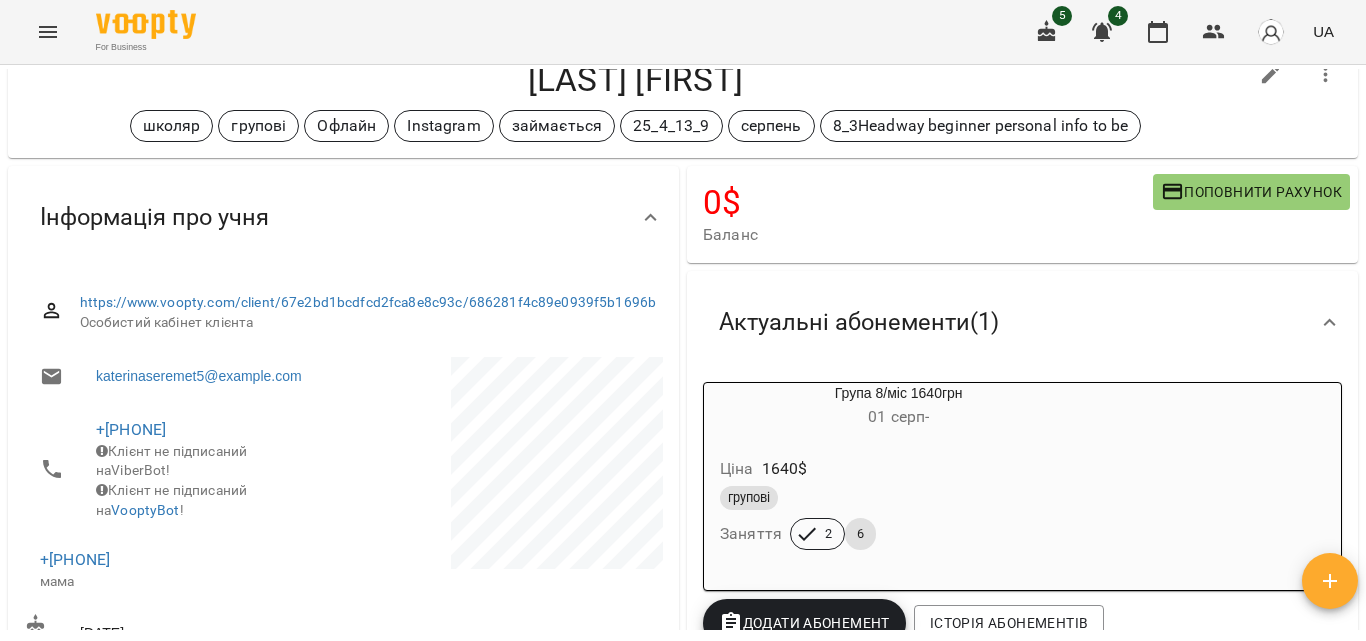 scroll, scrollTop: 0, scrollLeft: 0, axis: both 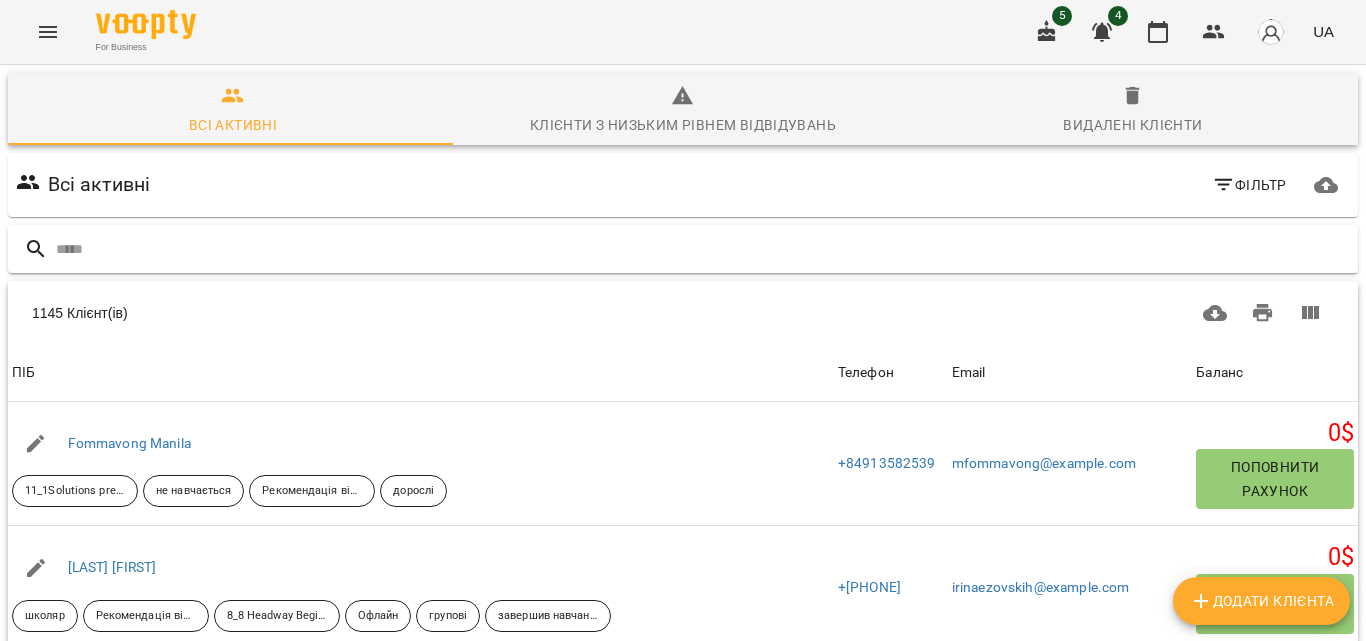 click at bounding box center [703, 249] 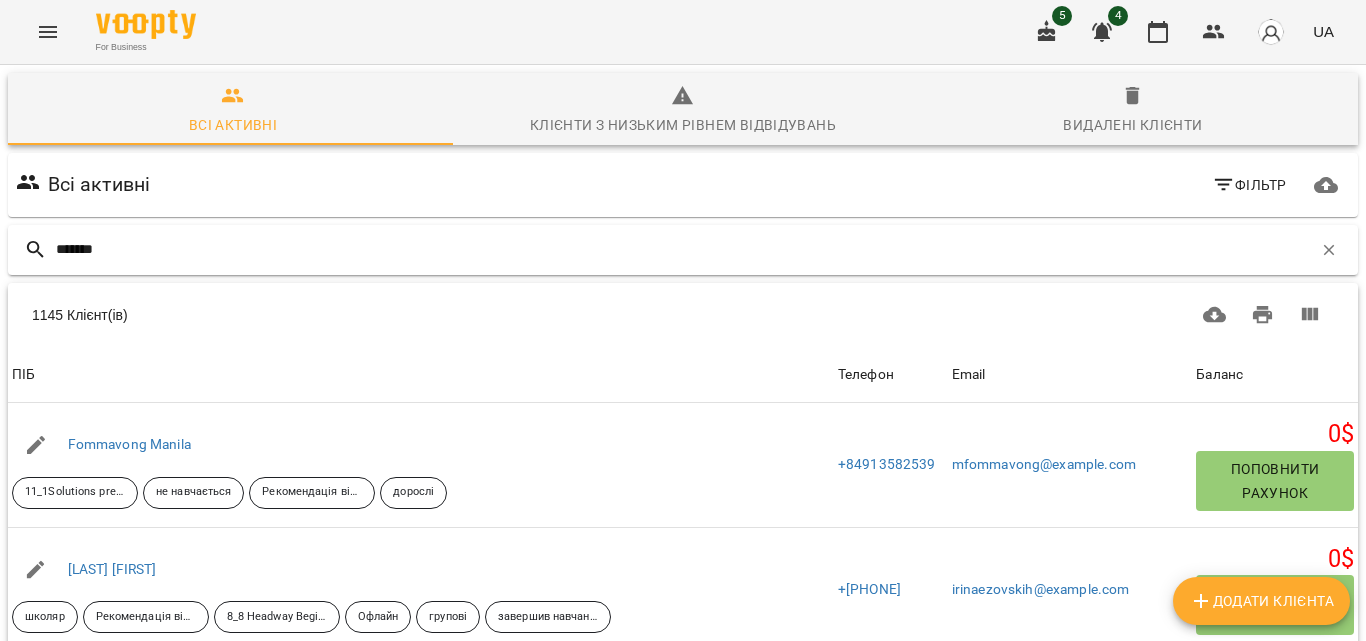 type on "*******" 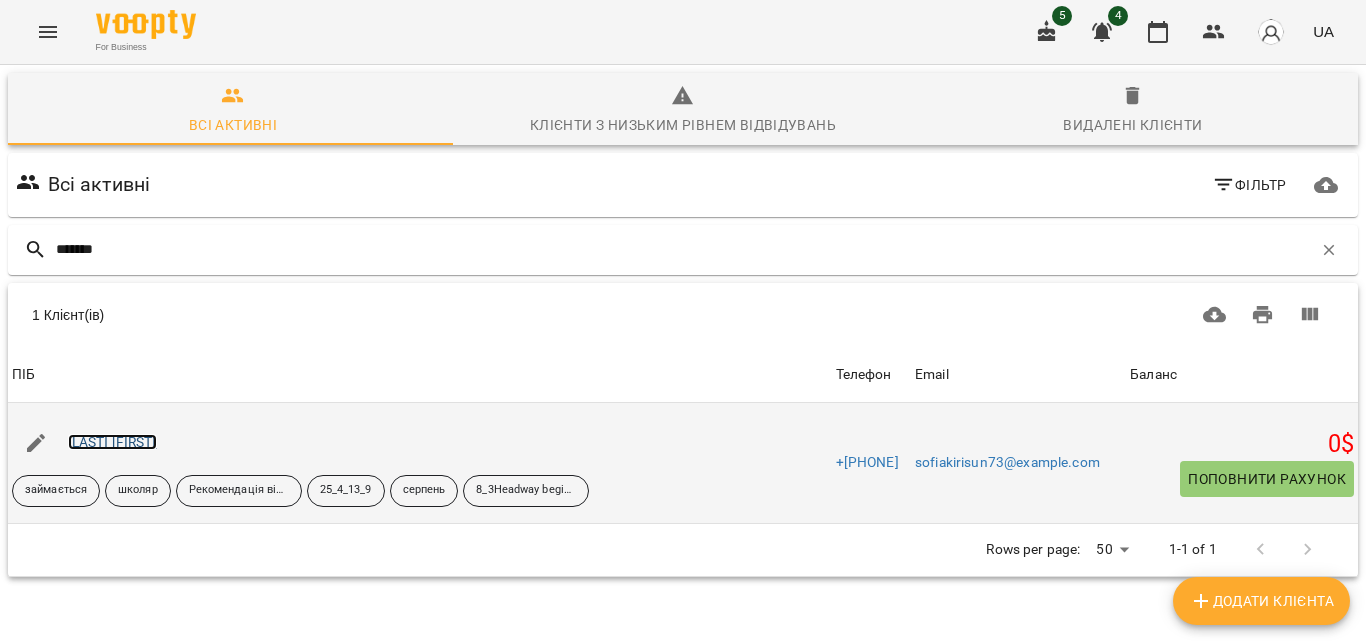 click on "[LAST] [FIRST]" at bounding box center [112, 442] 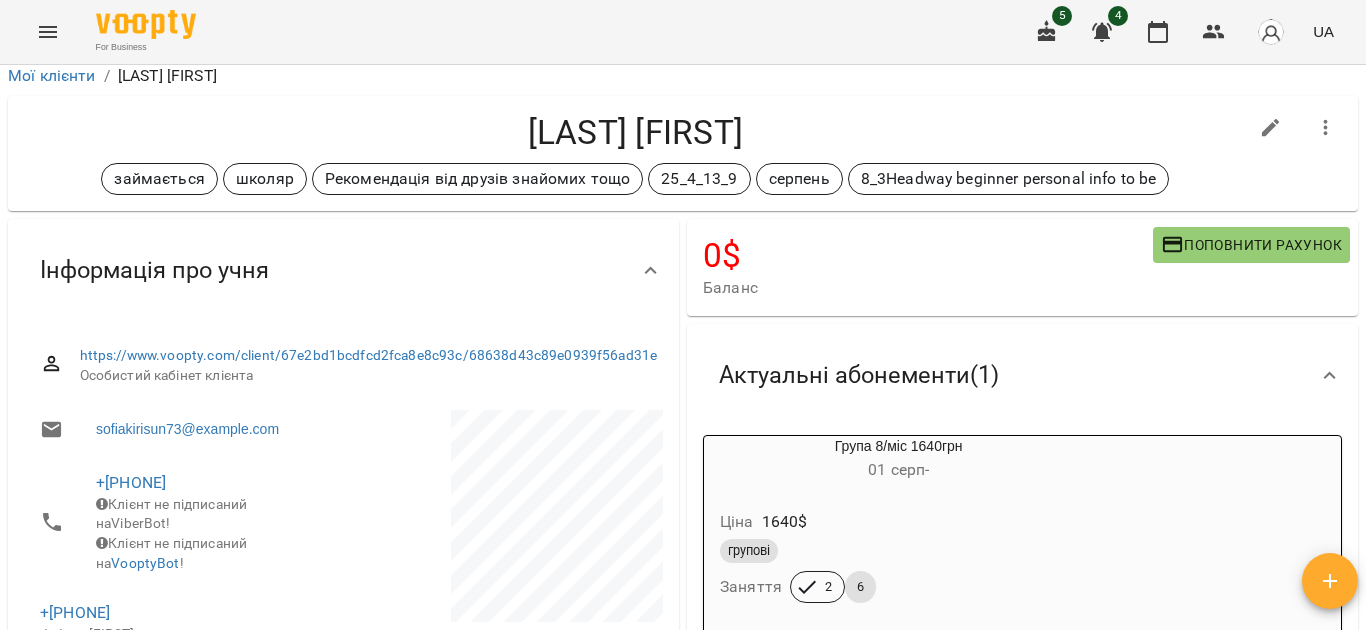 scroll, scrollTop: 0, scrollLeft: 0, axis: both 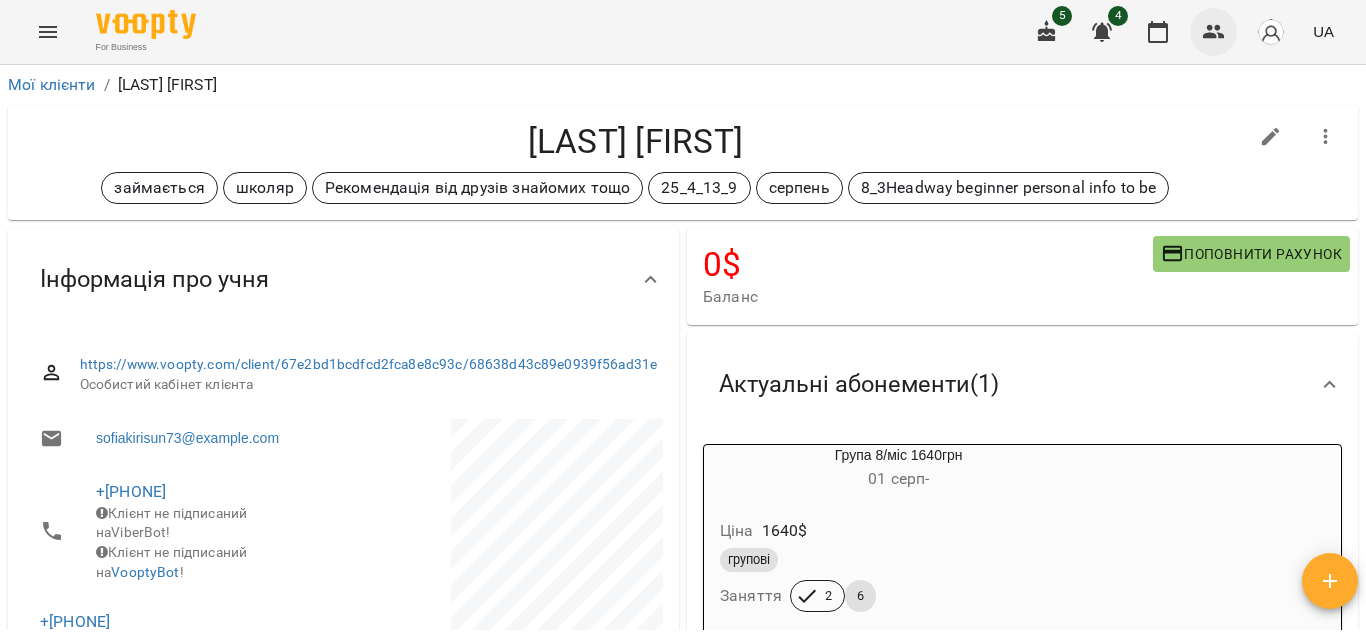 click 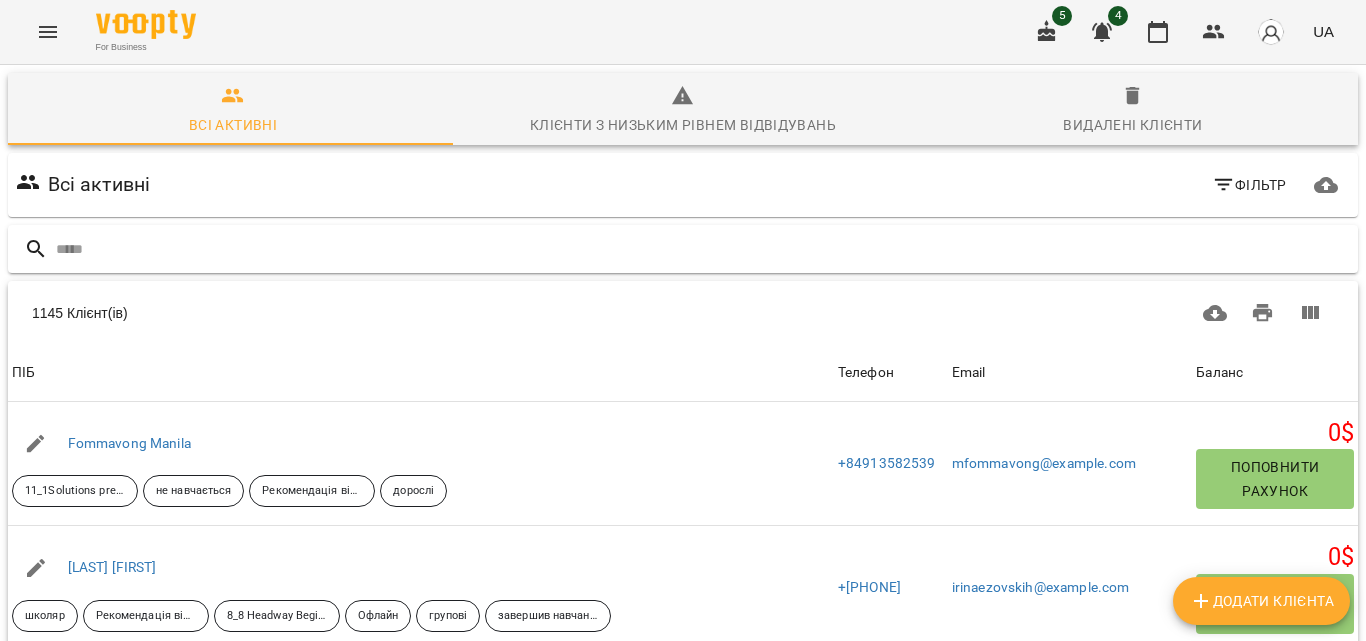click at bounding box center (703, 249) 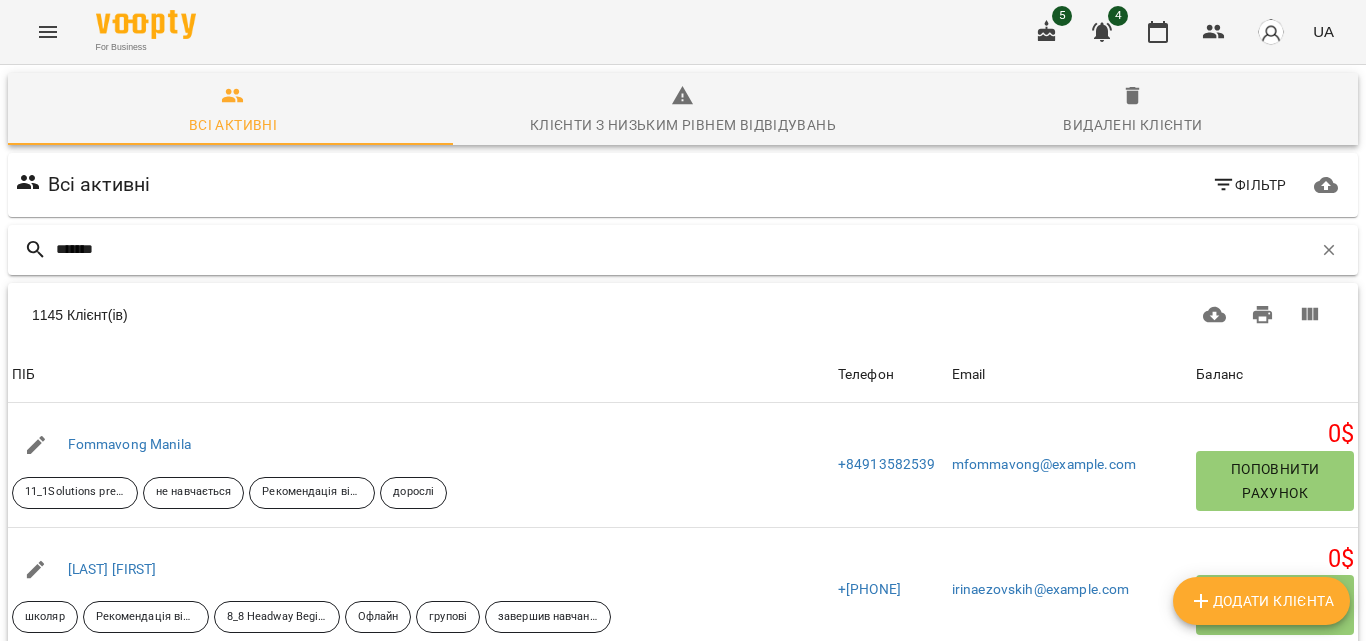 type on "*******" 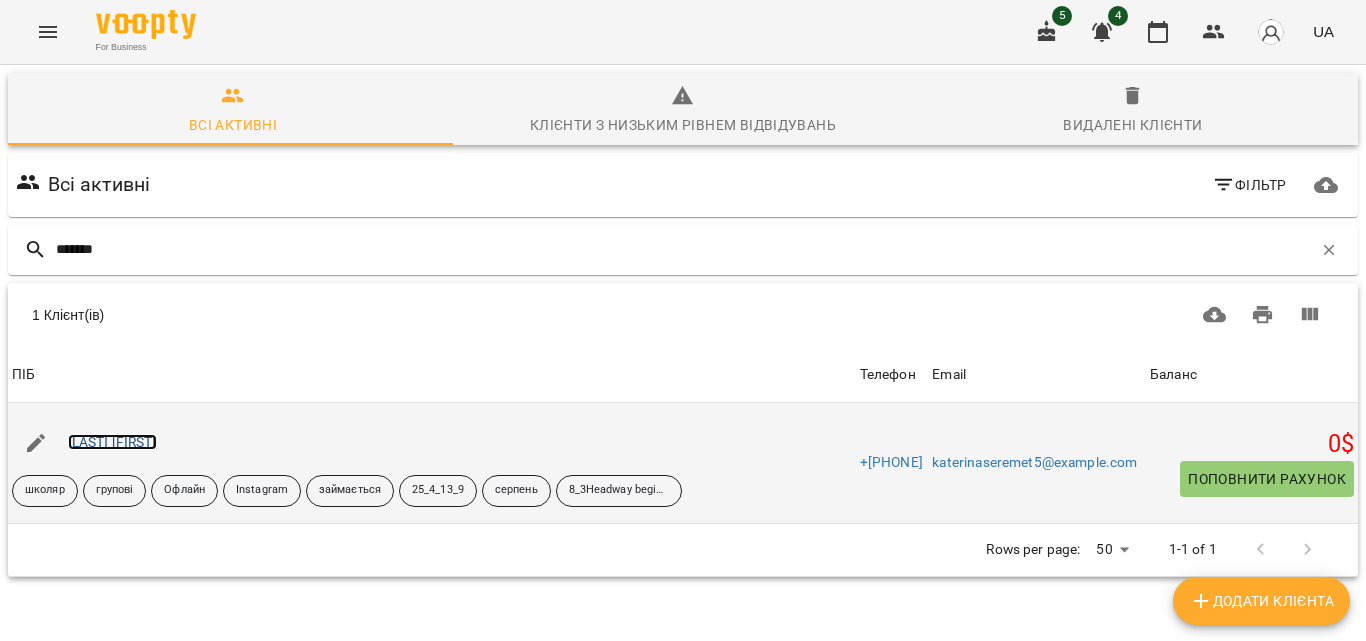 click on "[LAST] [FIRST]" at bounding box center [112, 442] 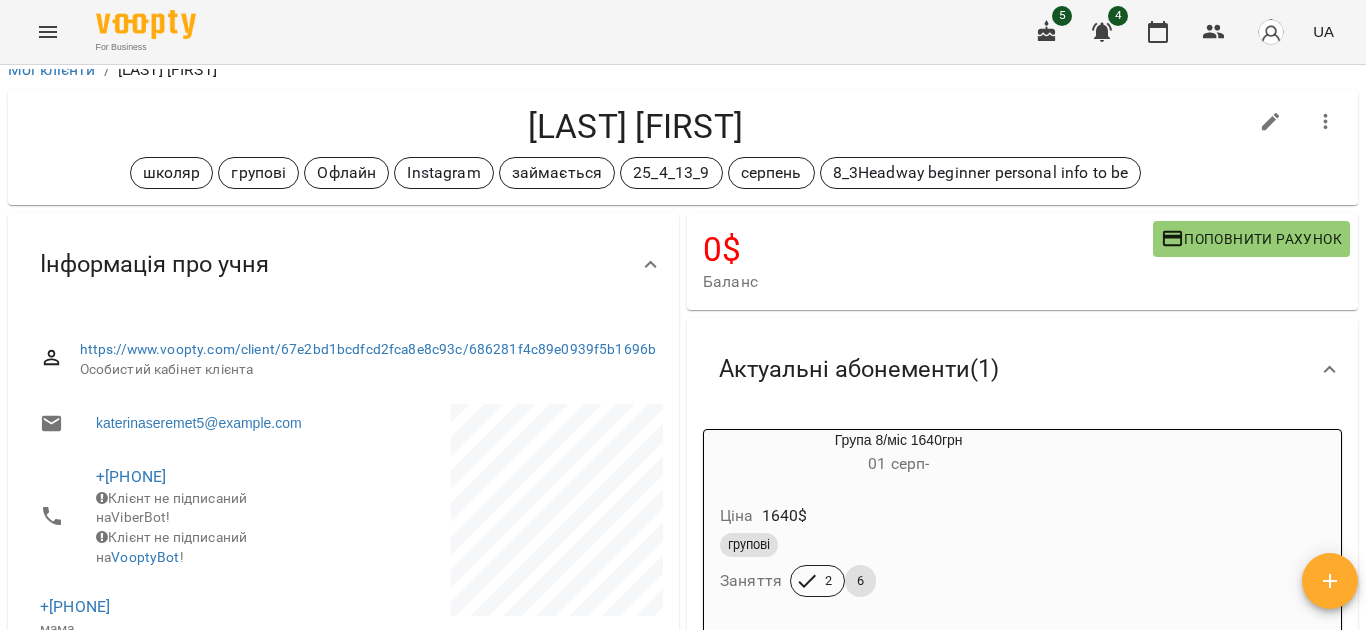 scroll, scrollTop: 0, scrollLeft: 0, axis: both 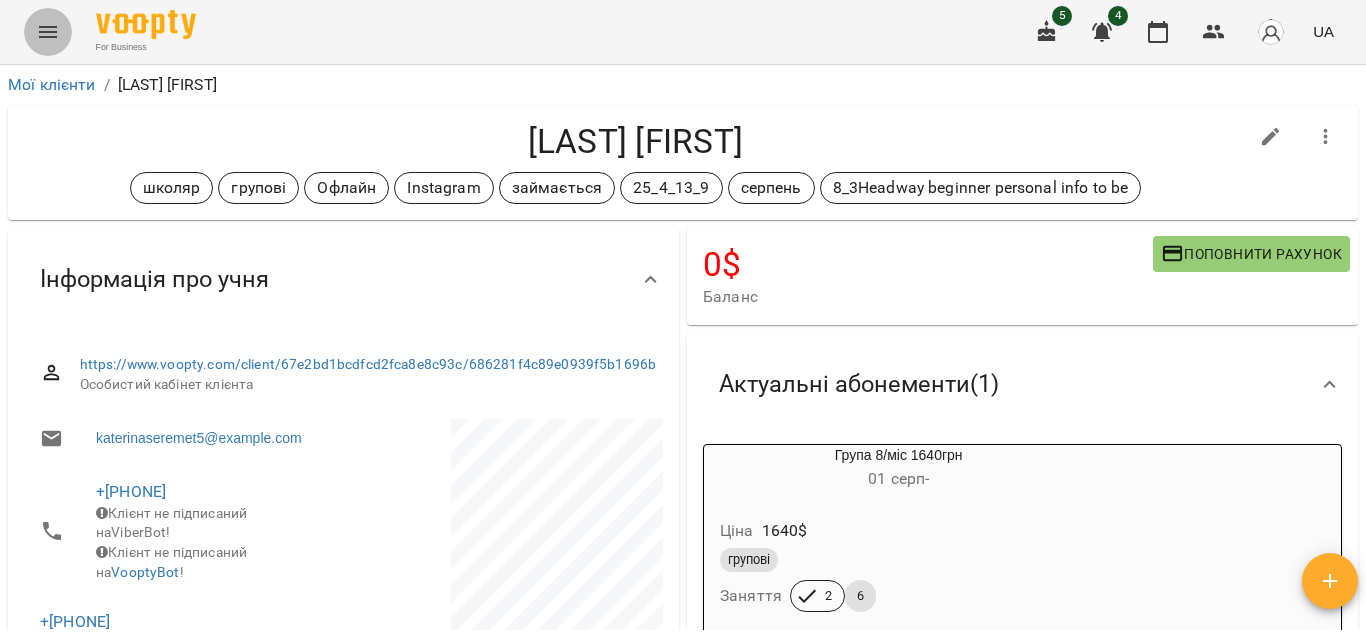 click at bounding box center (48, 32) 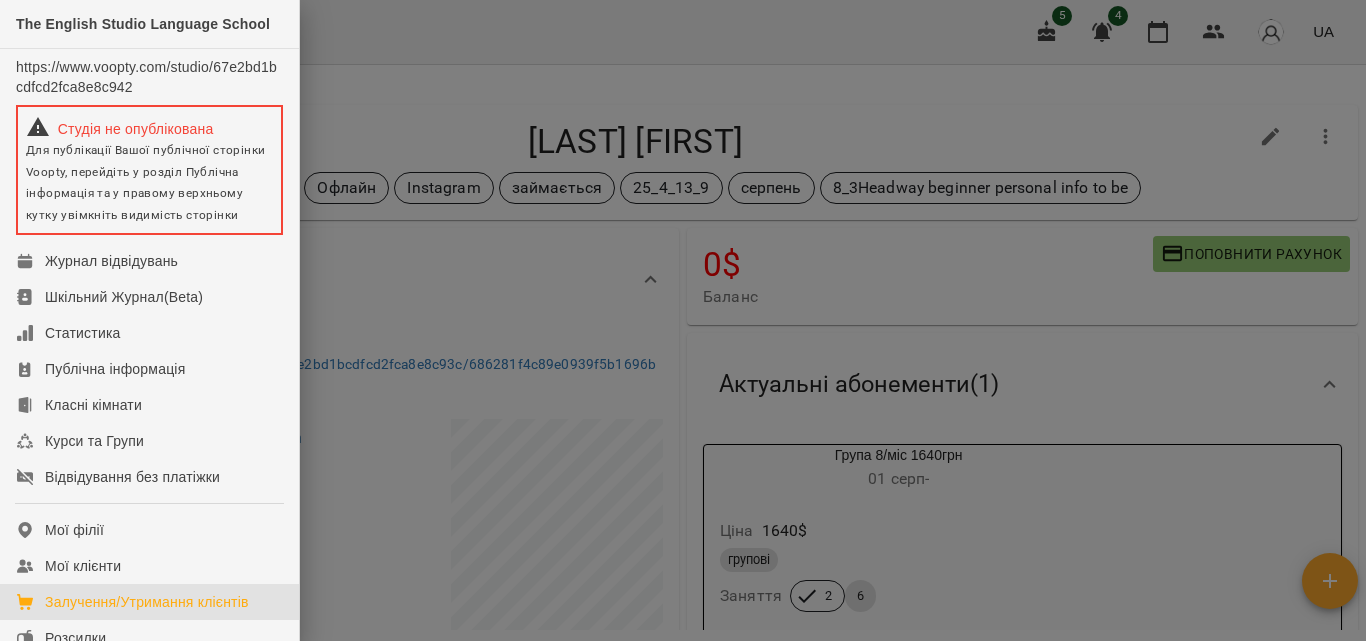 click on "Залучення/Утримання клієнтів" at bounding box center (149, 602) 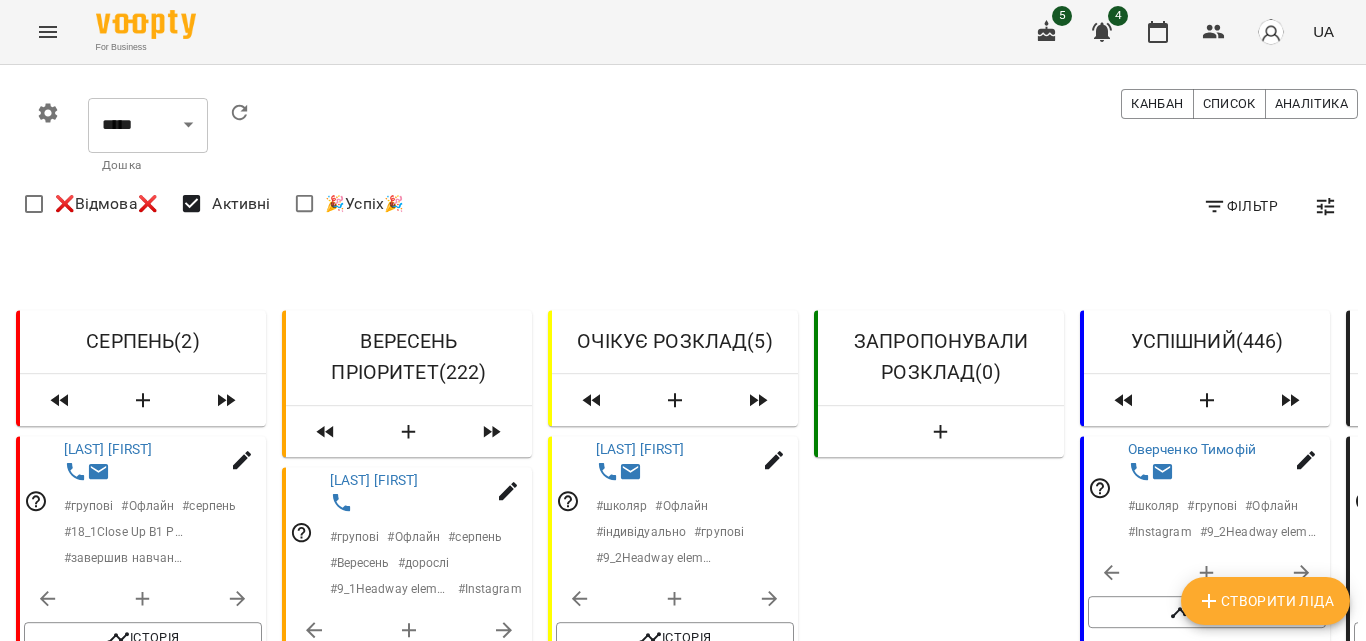 scroll, scrollTop: 265, scrollLeft: 0, axis: vertical 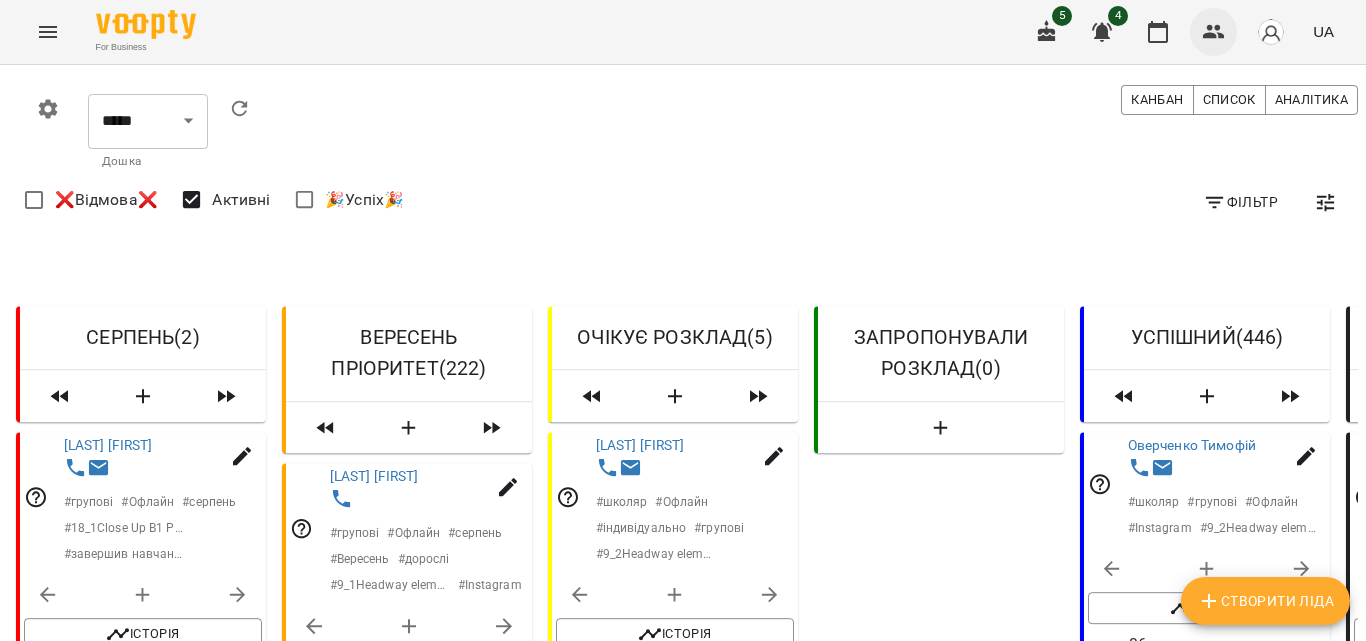 click 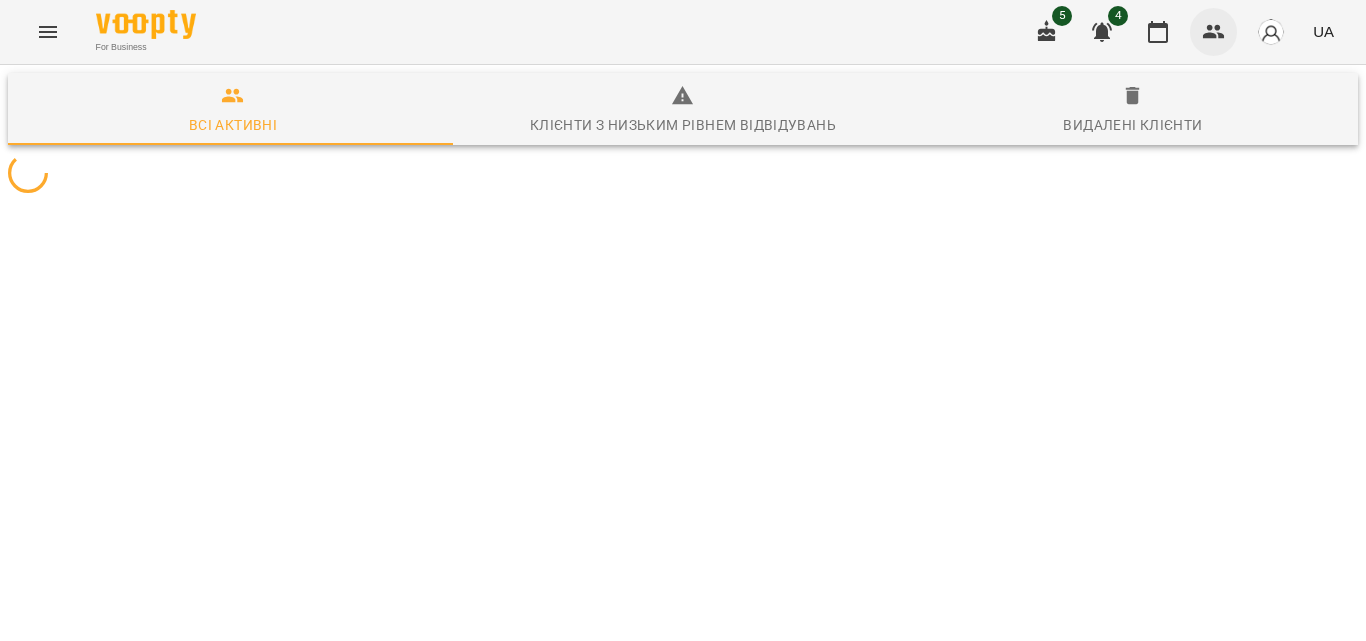scroll, scrollTop: 0, scrollLeft: 0, axis: both 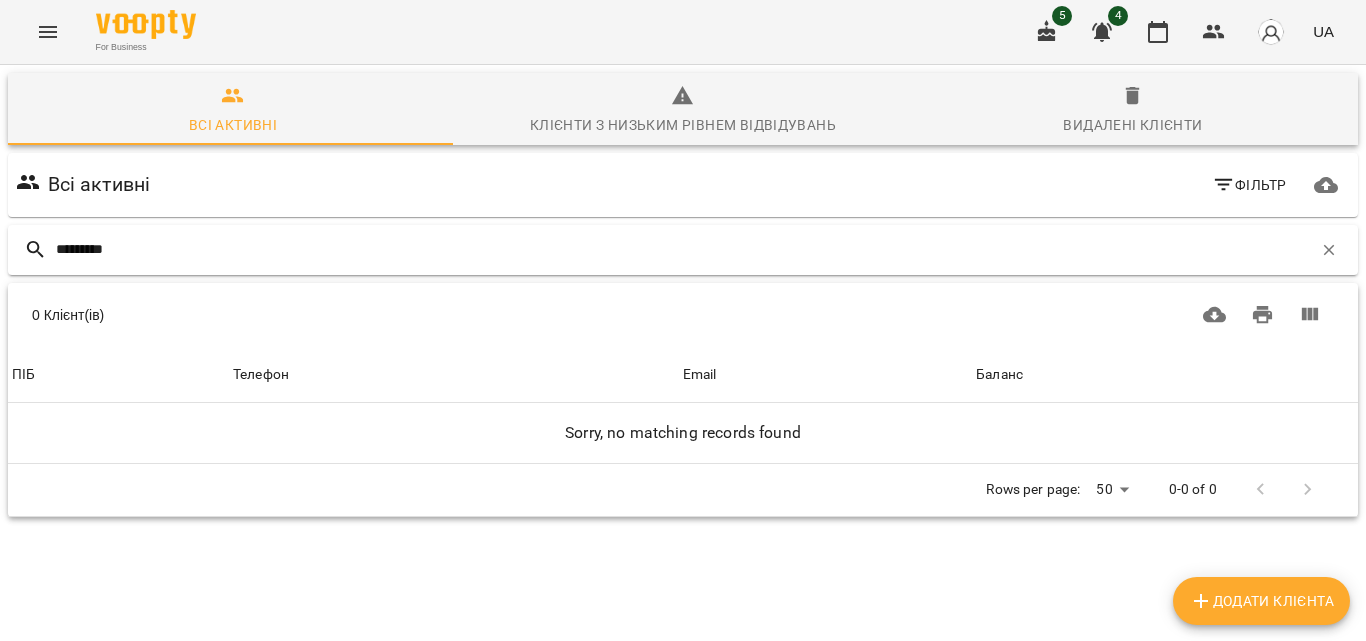 type on "*********" 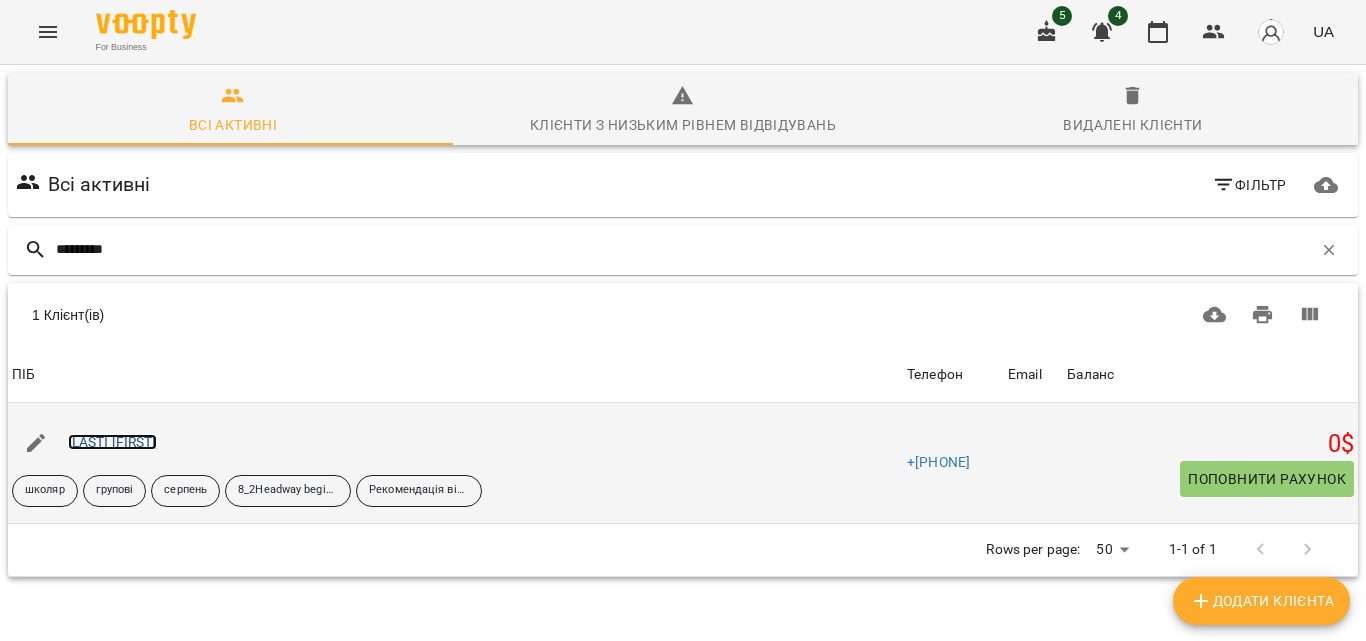 click on "[LAST] [FIRST]" at bounding box center [112, 442] 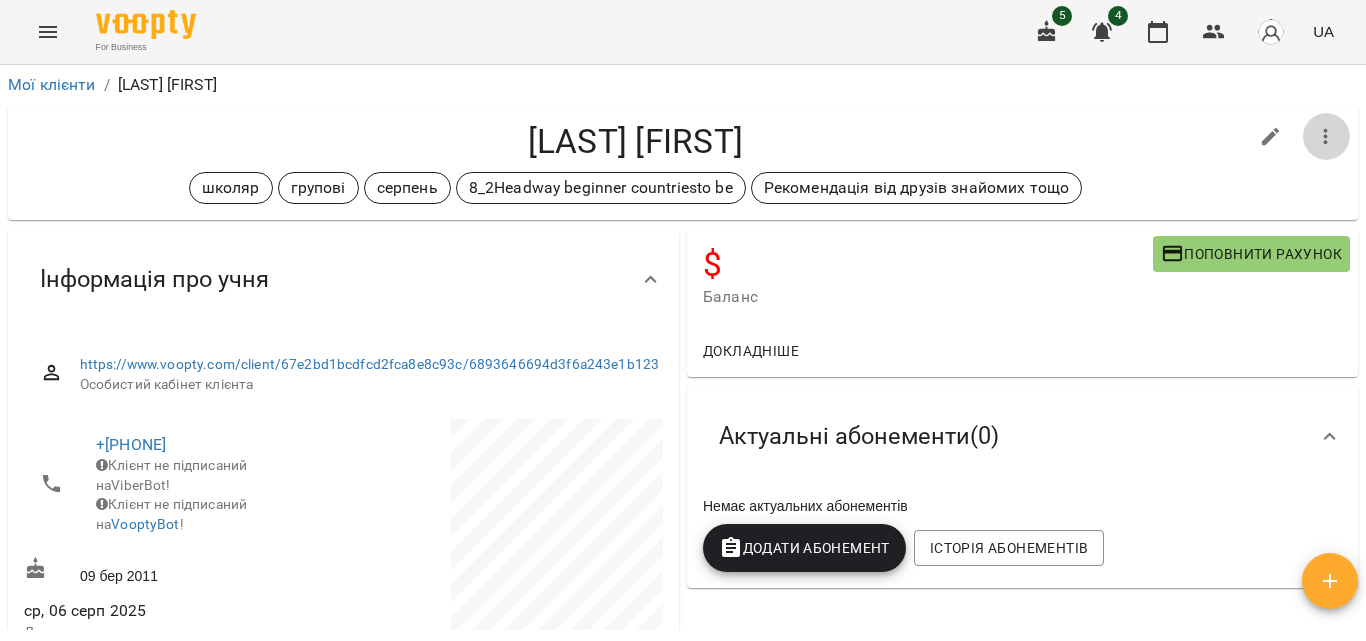 click 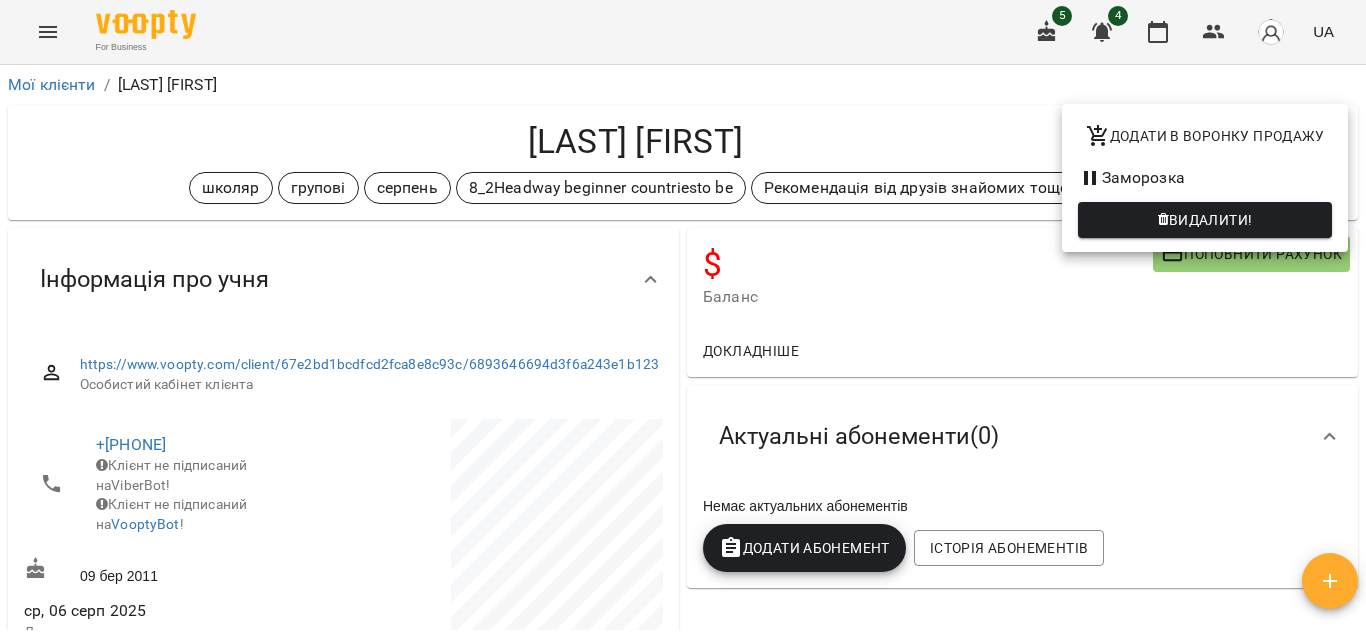 click on "Додати в воронку продажу" at bounding box center [1205, 136] 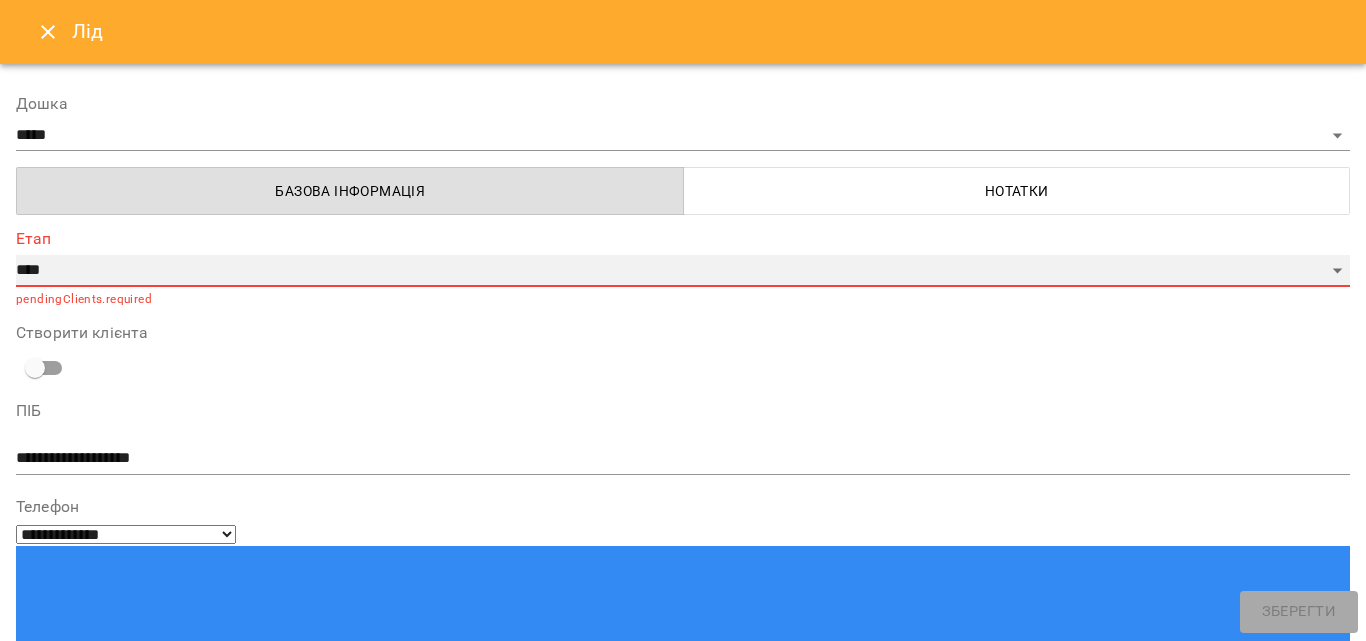 click on "**********" at bounding box center (683, 271) 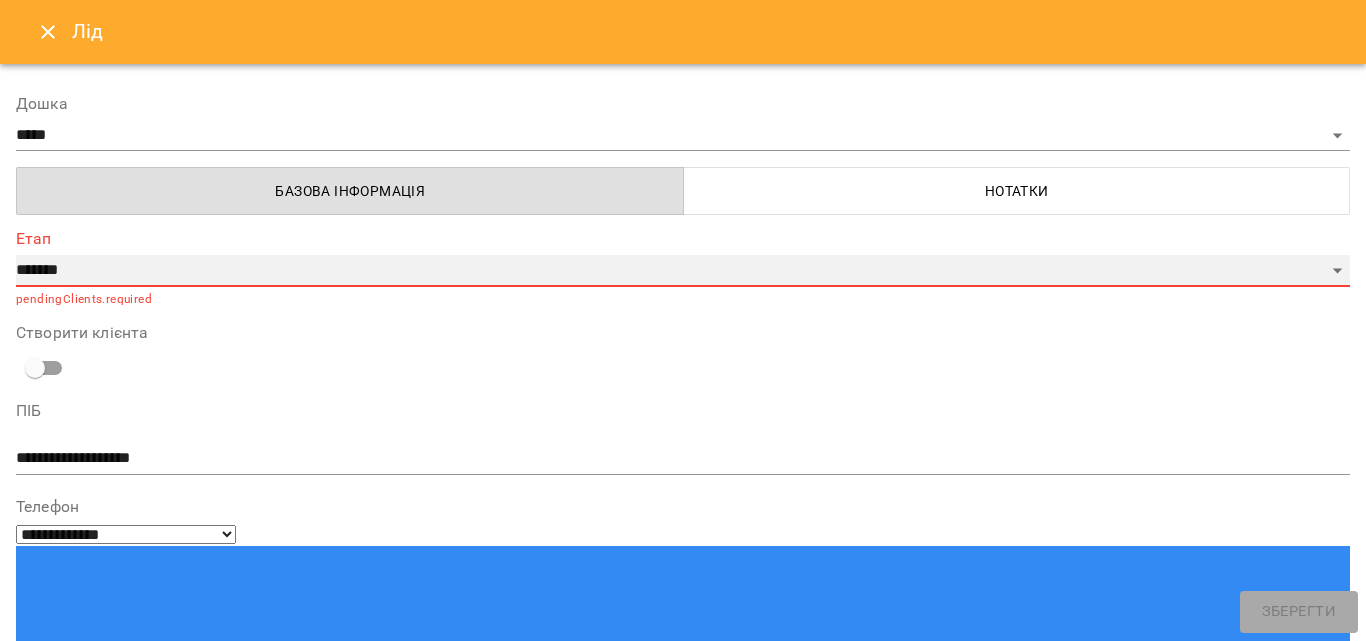 click on "**********" at bounding box center (683, 271) 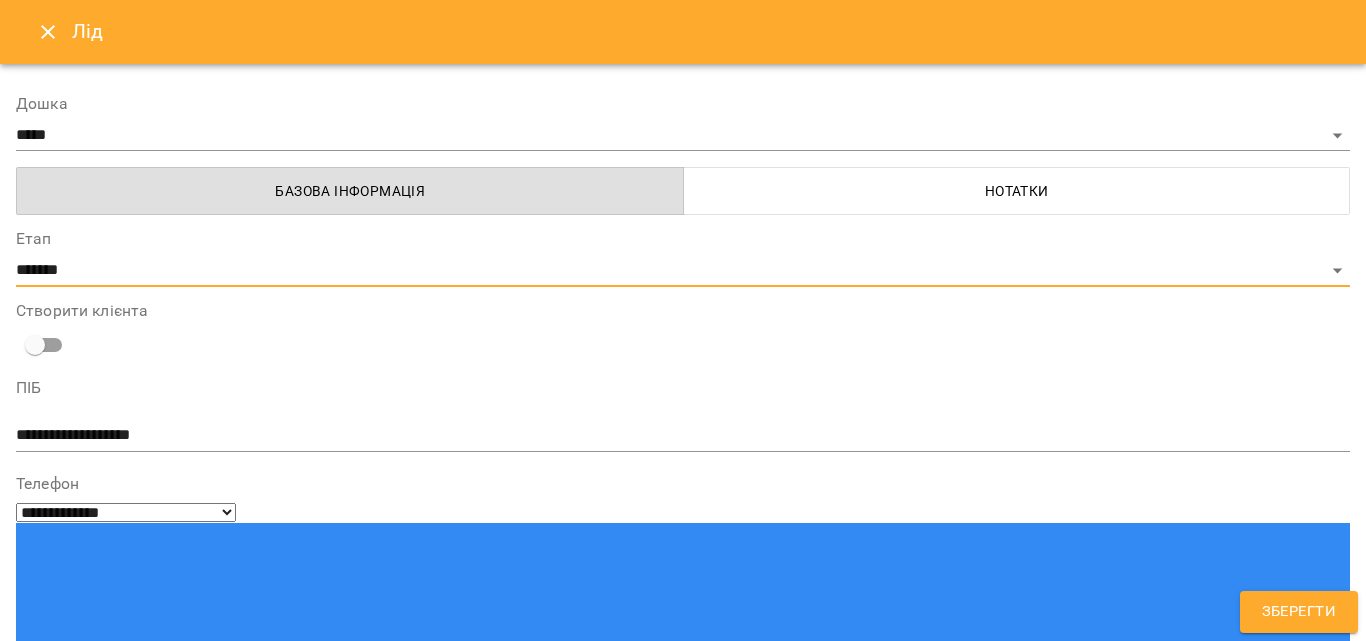 click on "Зберегти" at bounding box center [1299, 612] 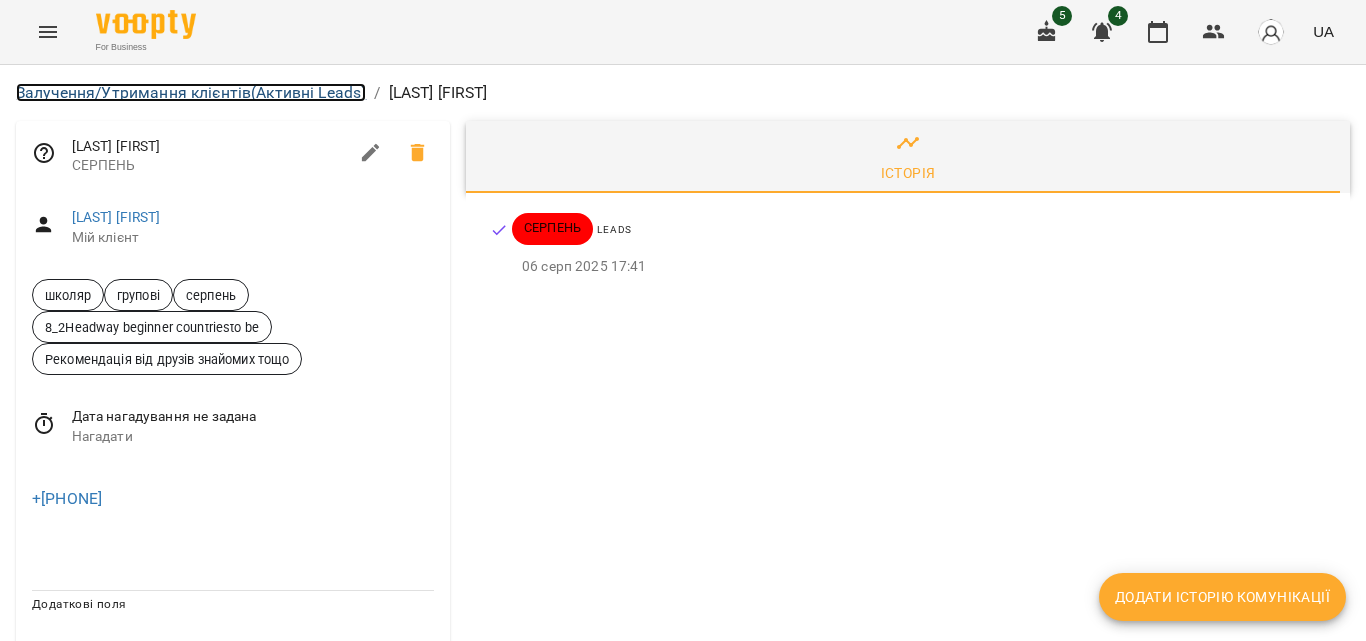 click on "Залучення/Утримання клієнтів (Активні Leads)" at bounding box center [191, 92] 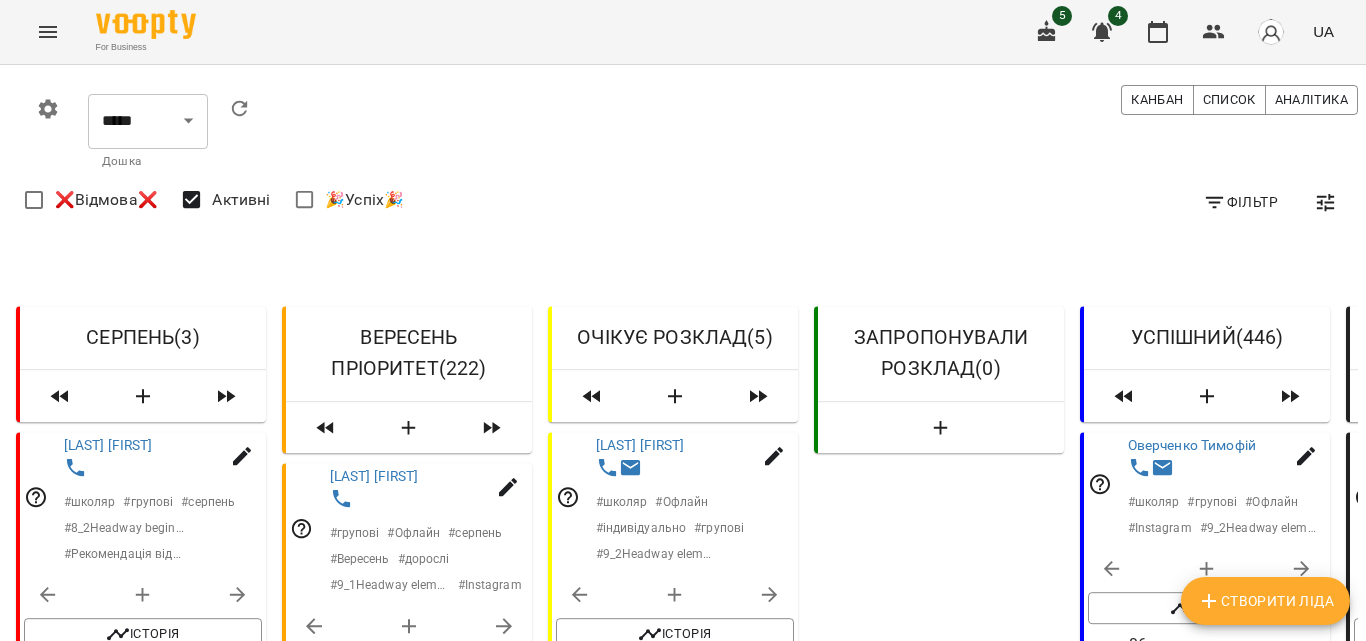 scroll, scrollTop: 990, scrollLeft: 0, axis: vertical 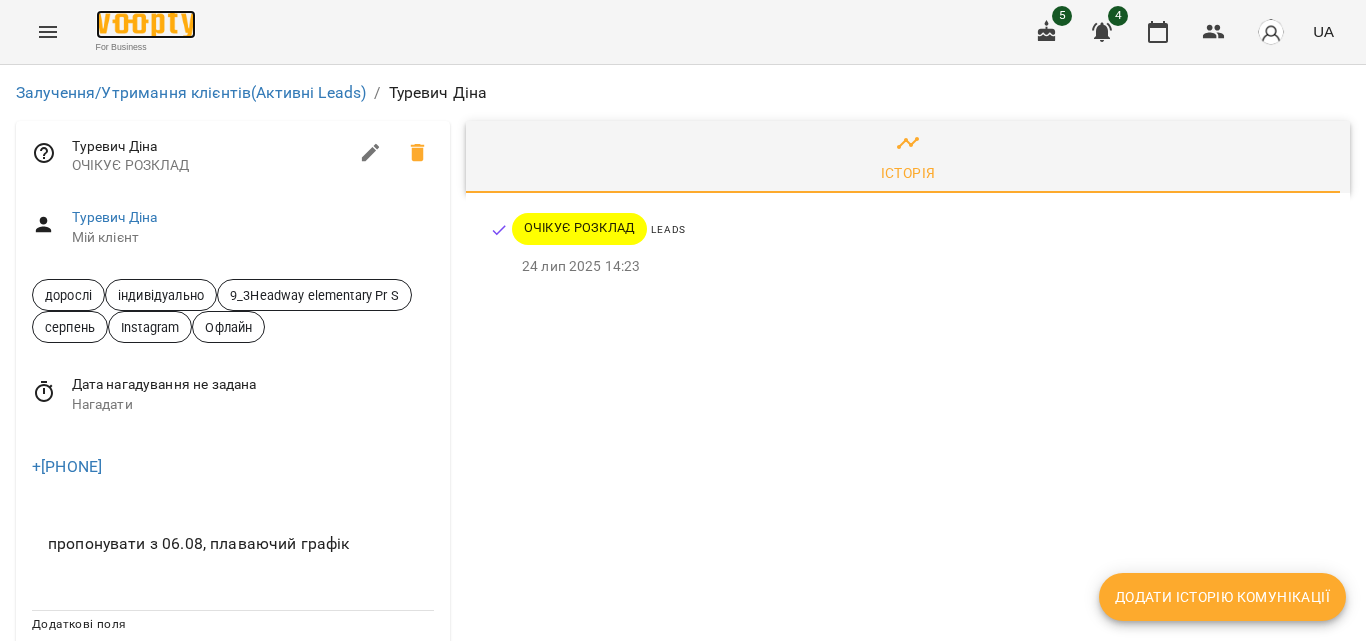 click at bounding box center (146, 24) 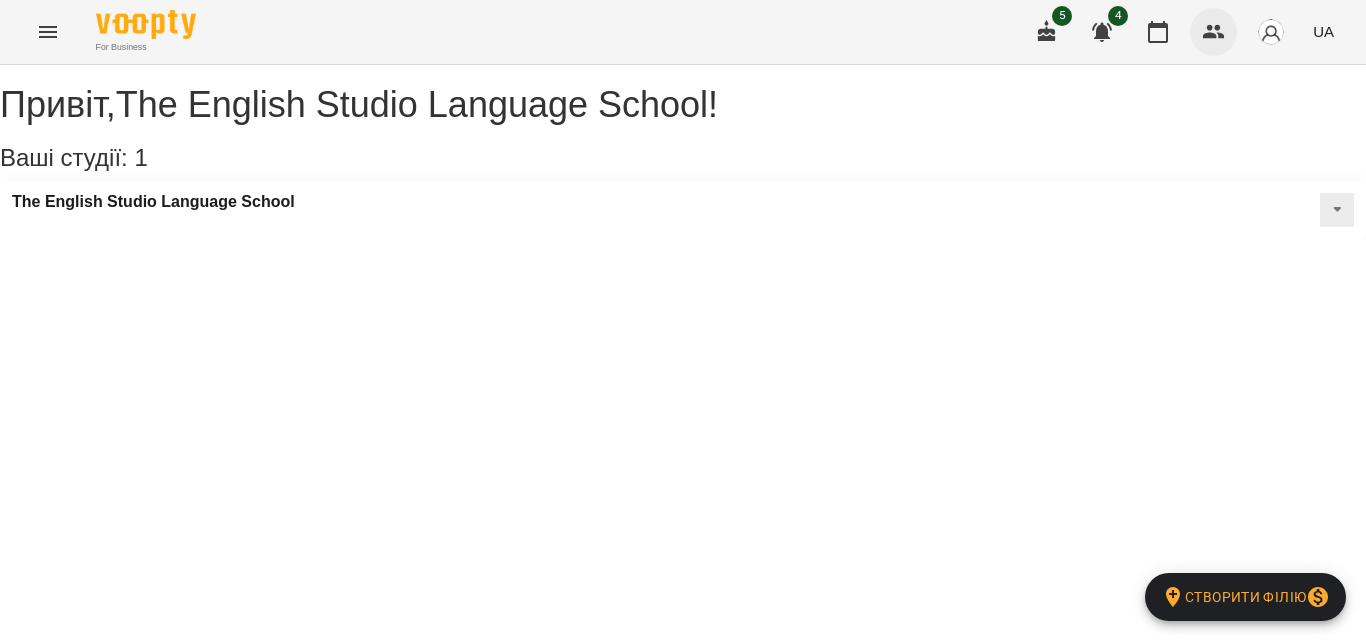 click 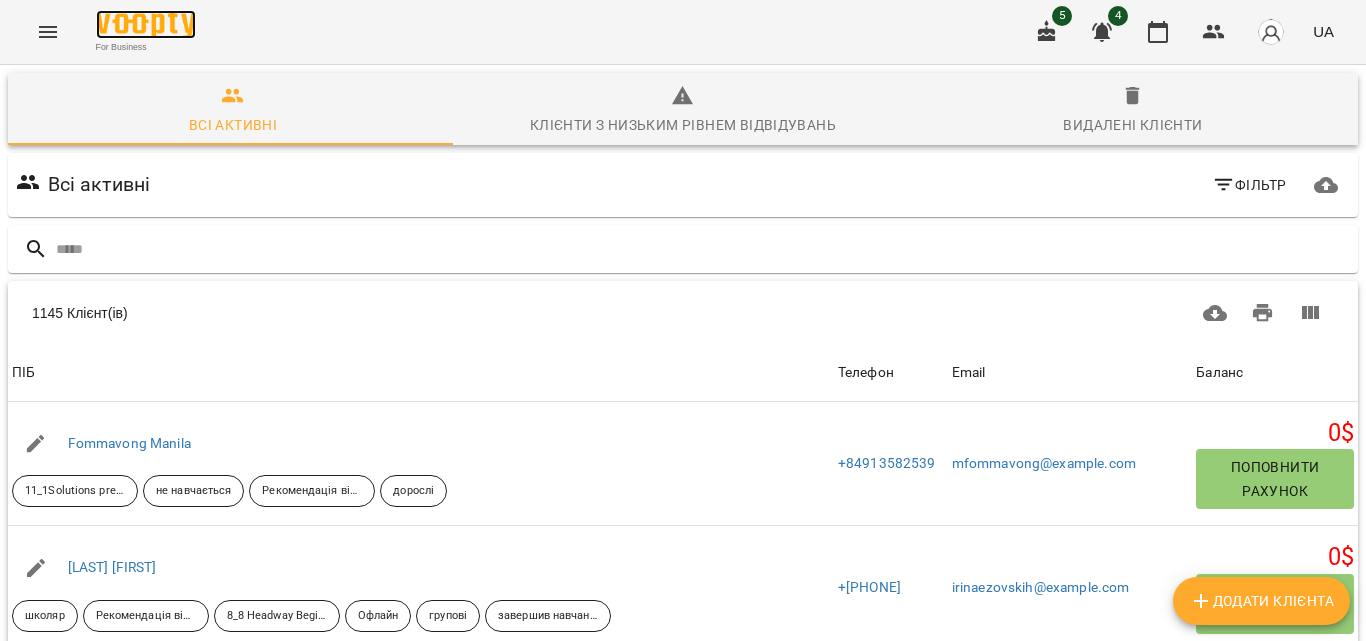 click at bounding box center (146, 24) 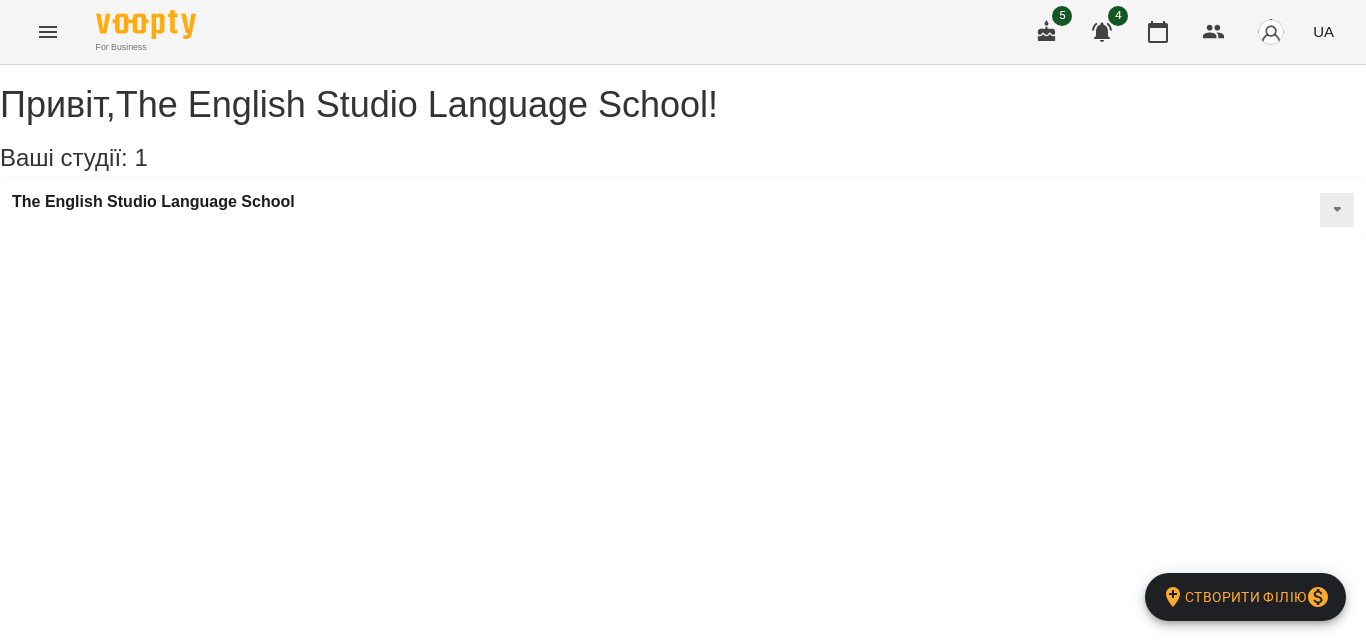 click 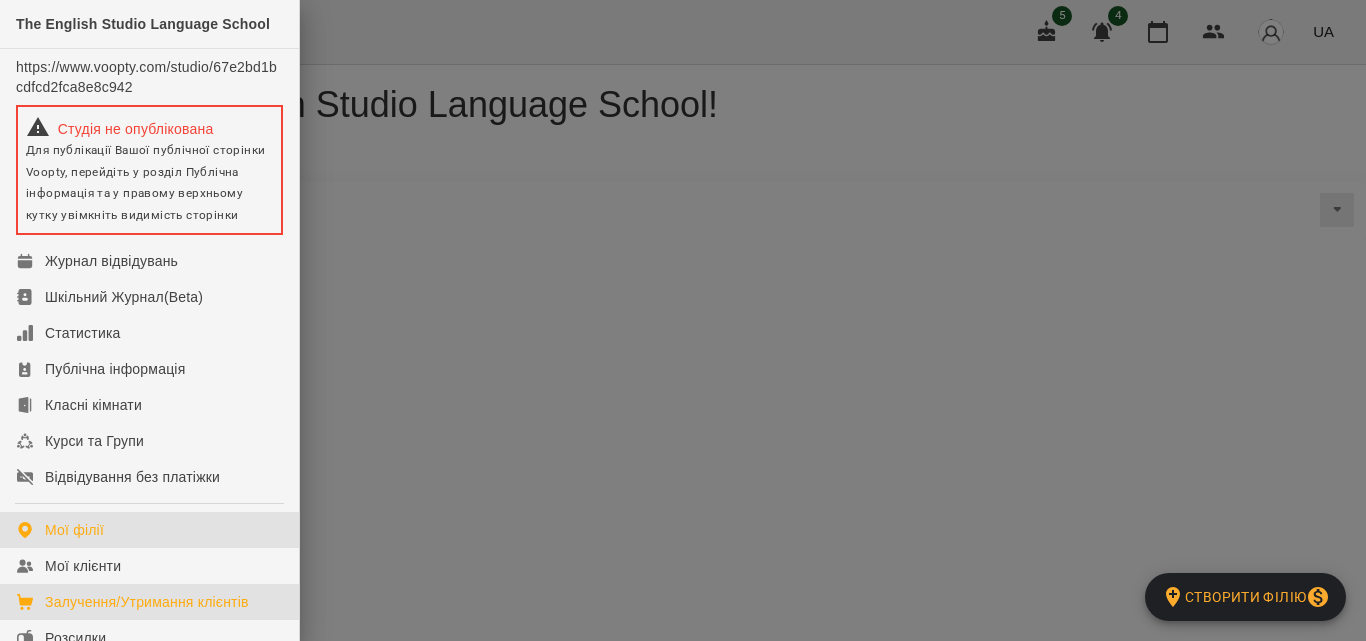 click on "Залучення/Утримання клієнтів" at bounding box center [147, 602] 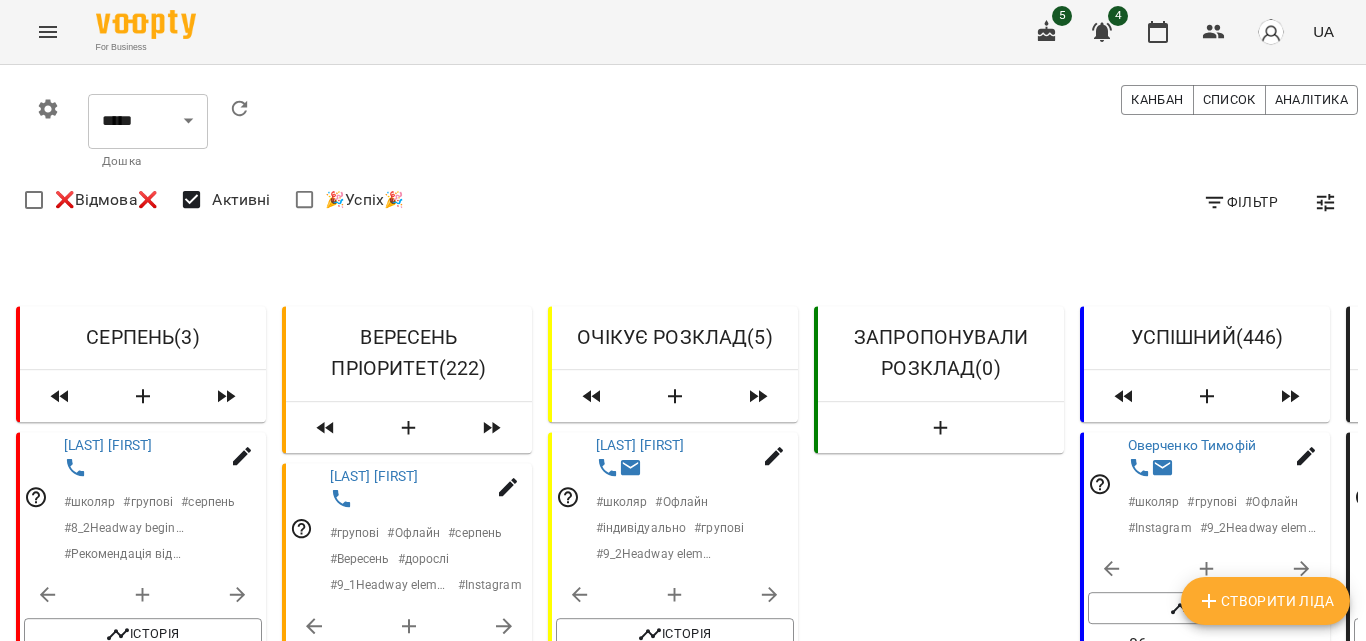 scroll, scrollTop: 380, scrollLeft: 0, axis: vertical 